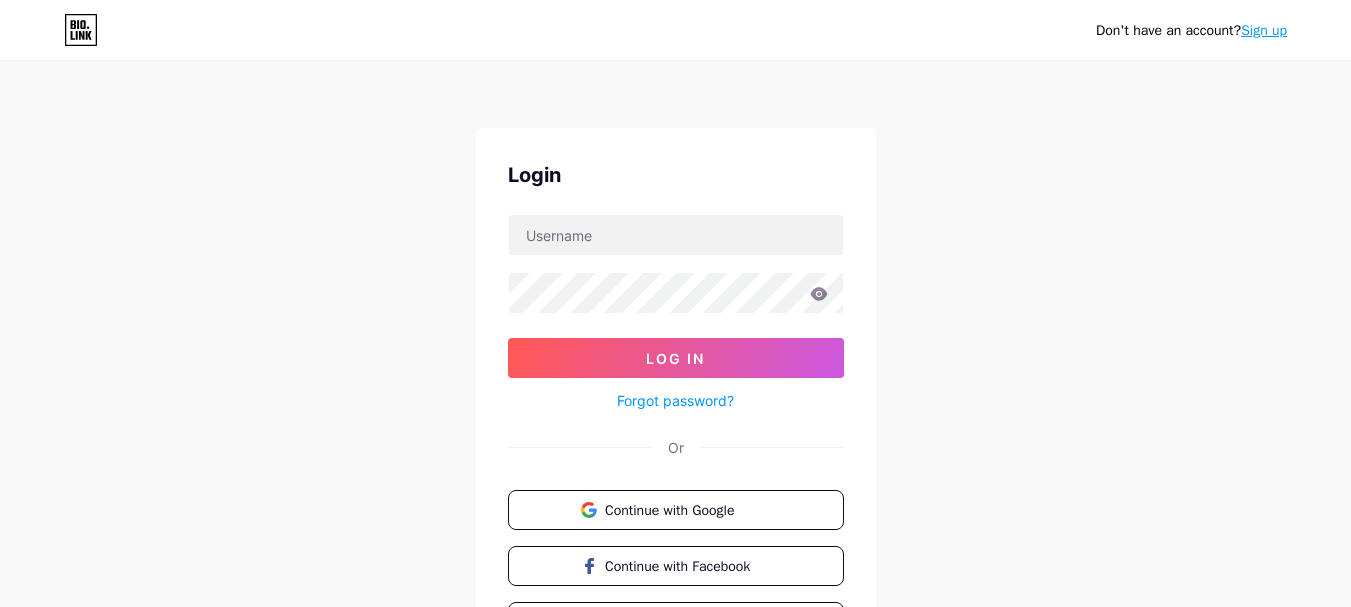 scroll, scrollTop: 0, scrollLeft: 0, axis: both 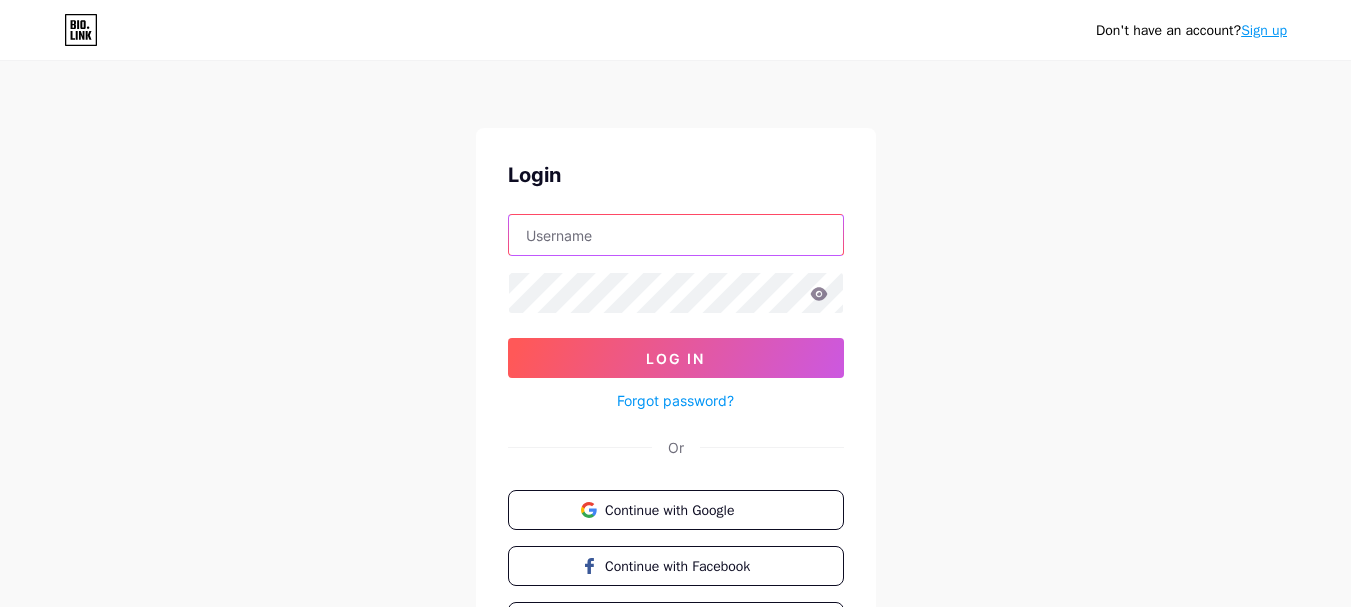 click at bounding box center [676, 235] 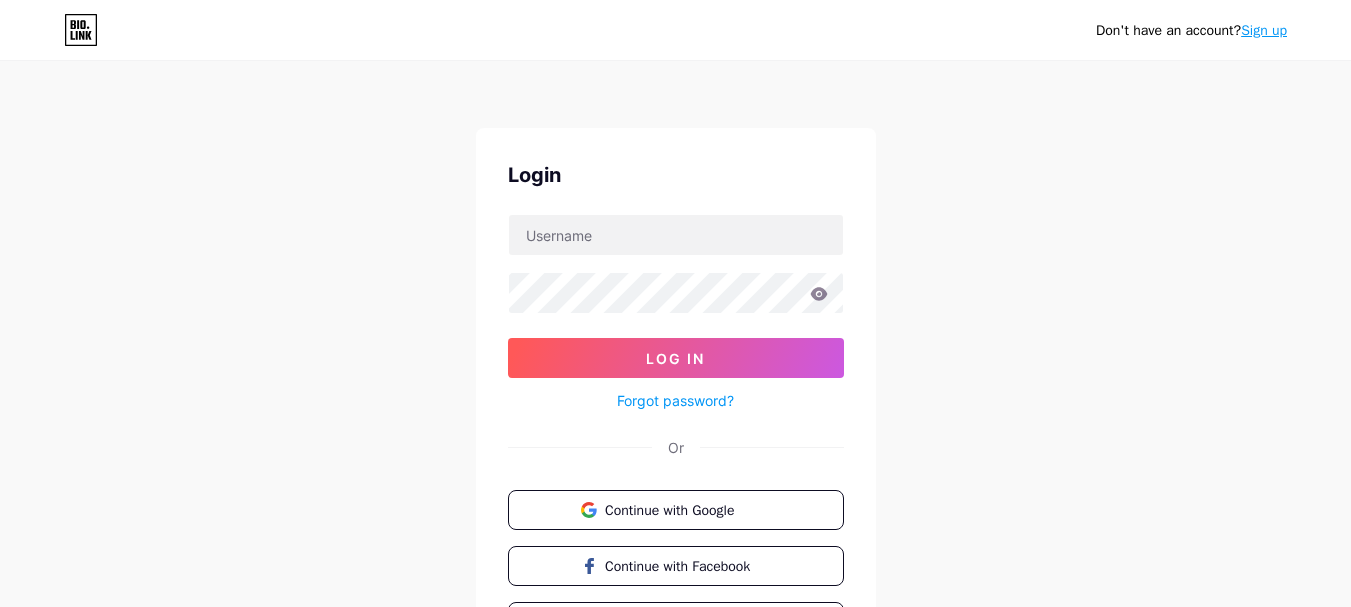 drag, startPoint x: 1024, startPoint y: 194, endPoint x: 972, endPoint y: 308, distance: 125.299644 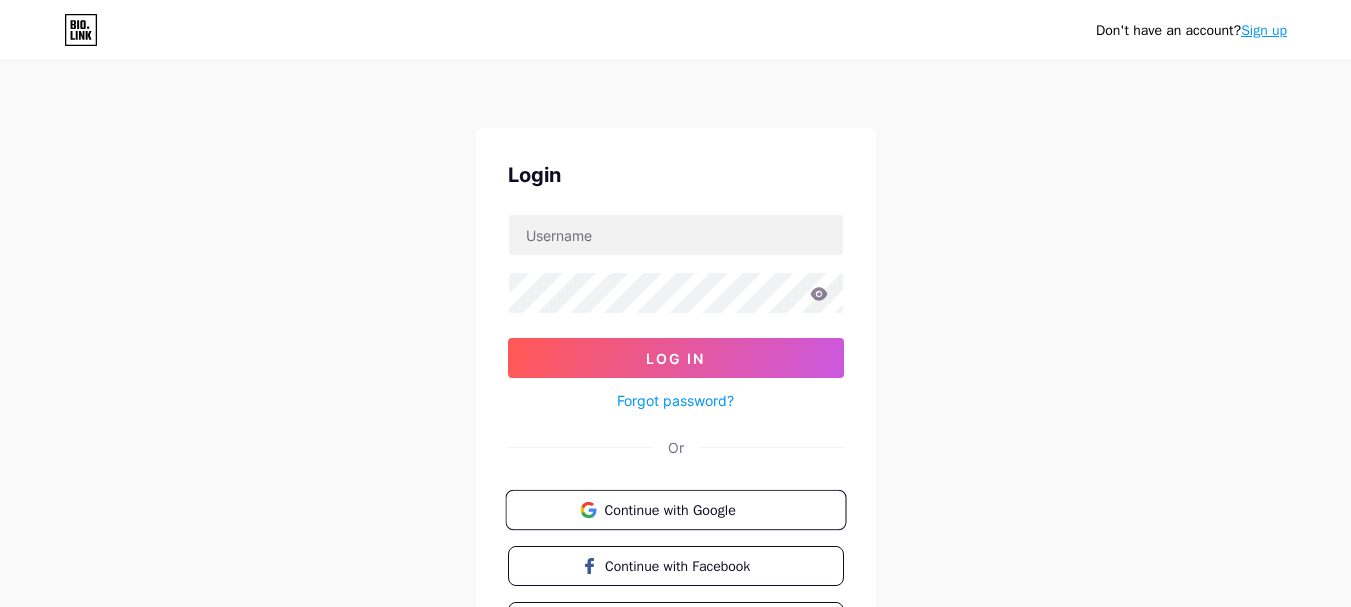 click on "Continue with Google" at bounding box center [675, 510] 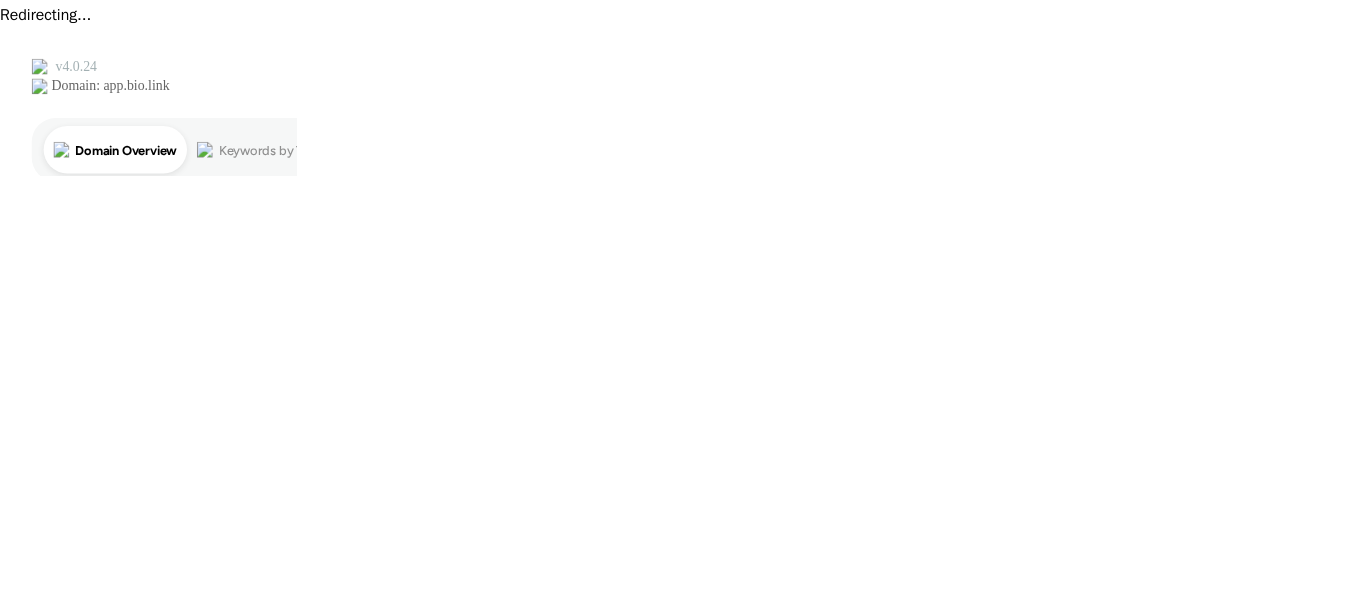 scroll, scrollTop: 0, scrollLeft: 0, axis: both 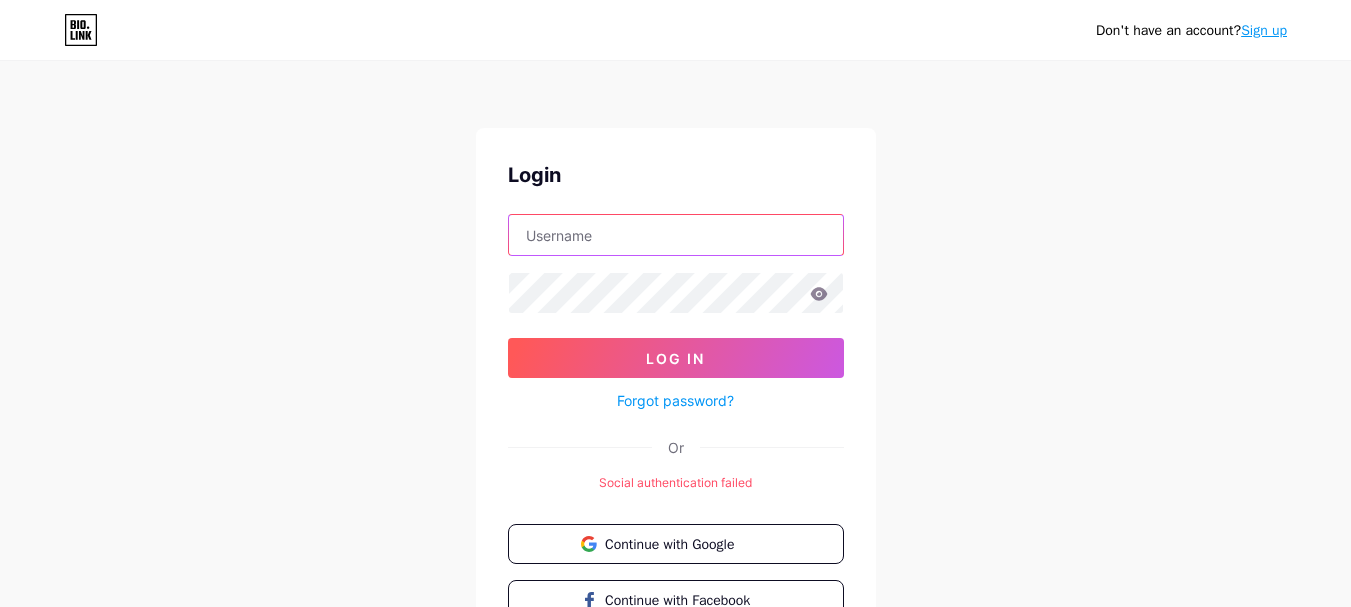 click at bounding box center (676, 235) 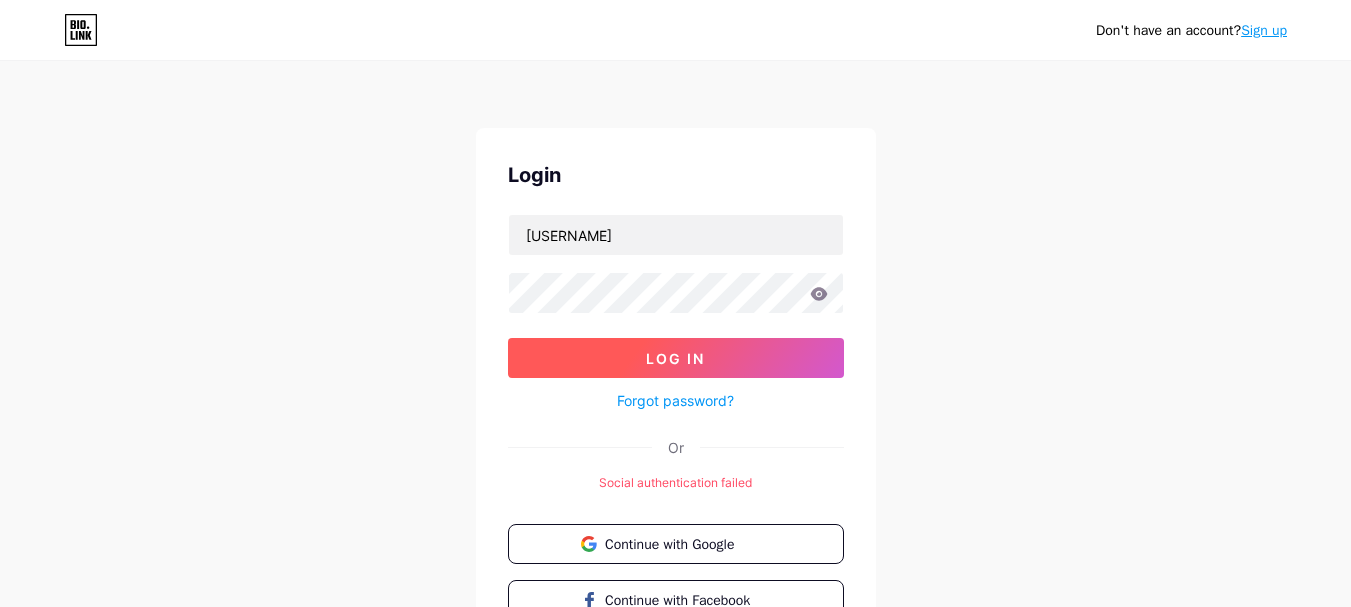 click on "Log In" at bounding box center (676, 358) 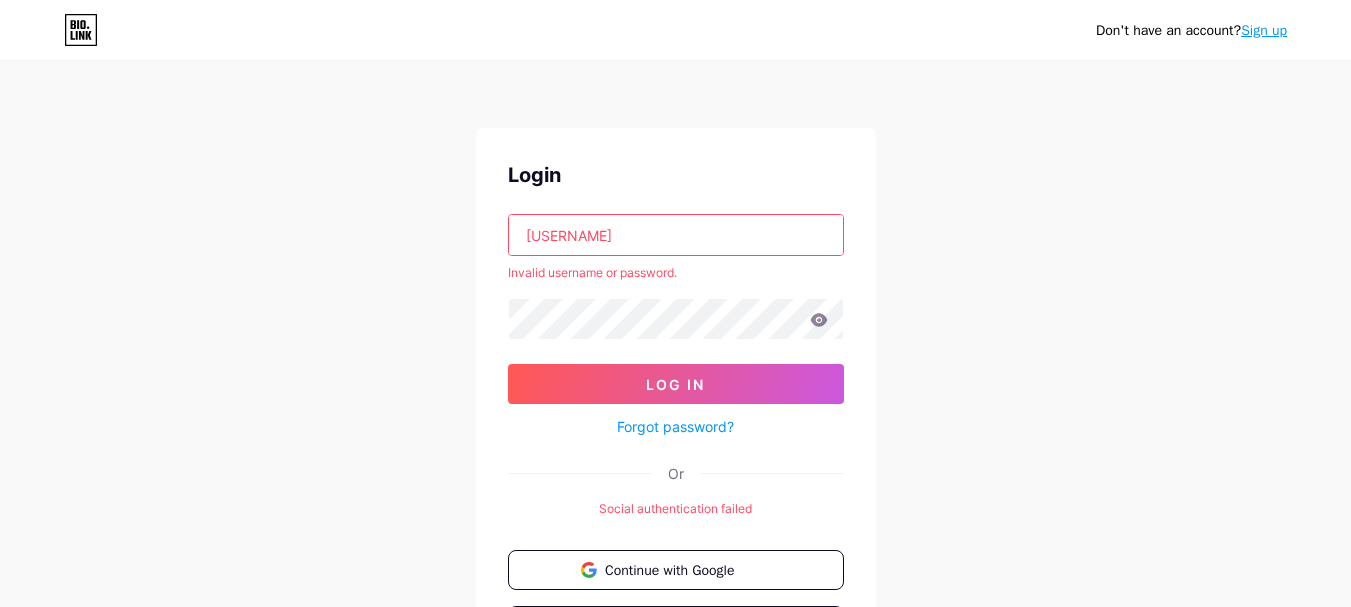 click on "Sign up" at bounding box center (1264, 30) 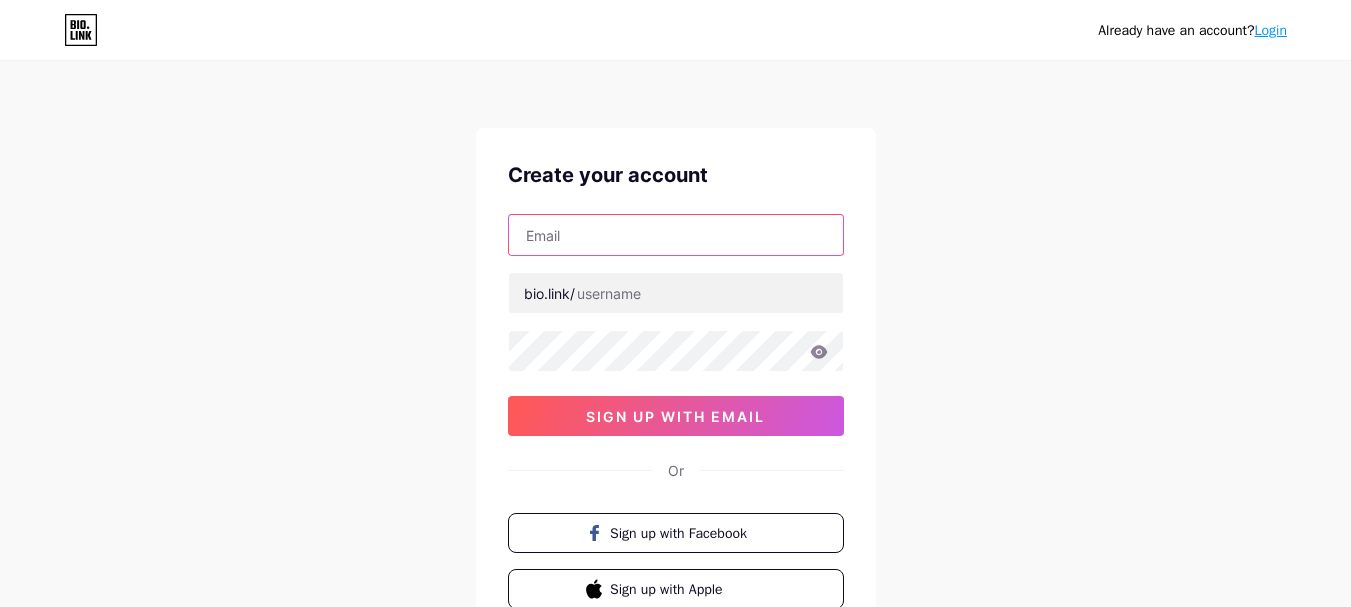 click at bounding box center (676, 235) 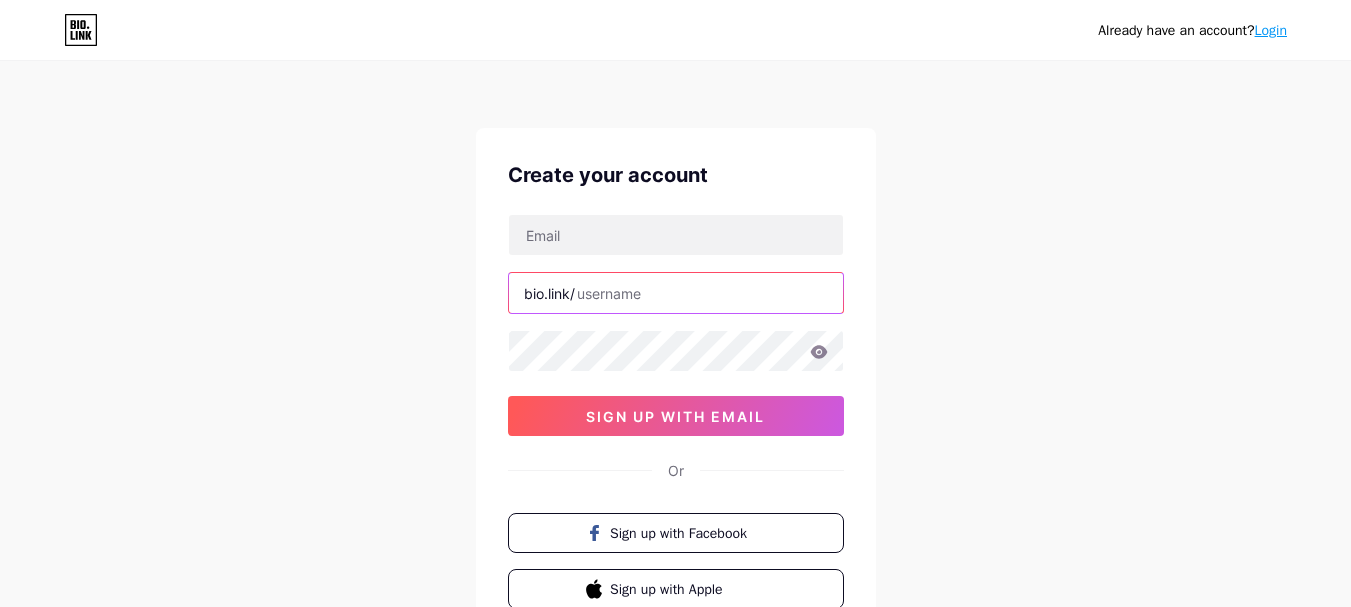 click at bounding box center (676, 293) 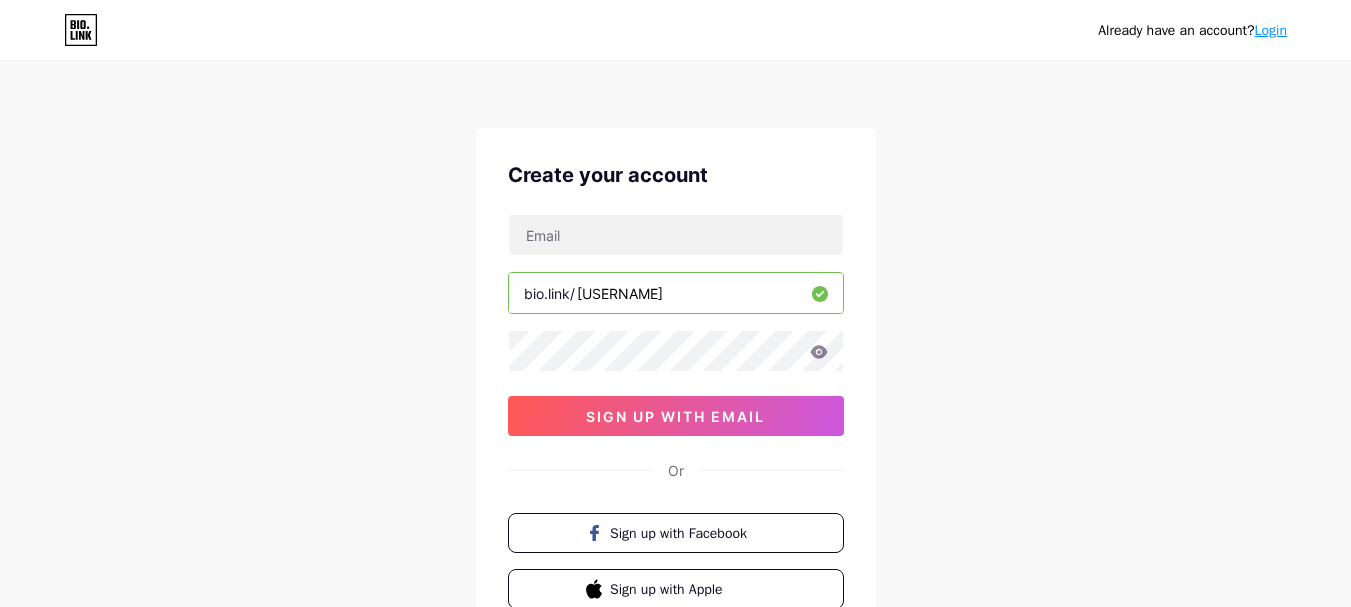 drag, startPoint x: 697, startPoint y: 299, endPoint x: 572, endPoint y: 309, distance: 125.39936 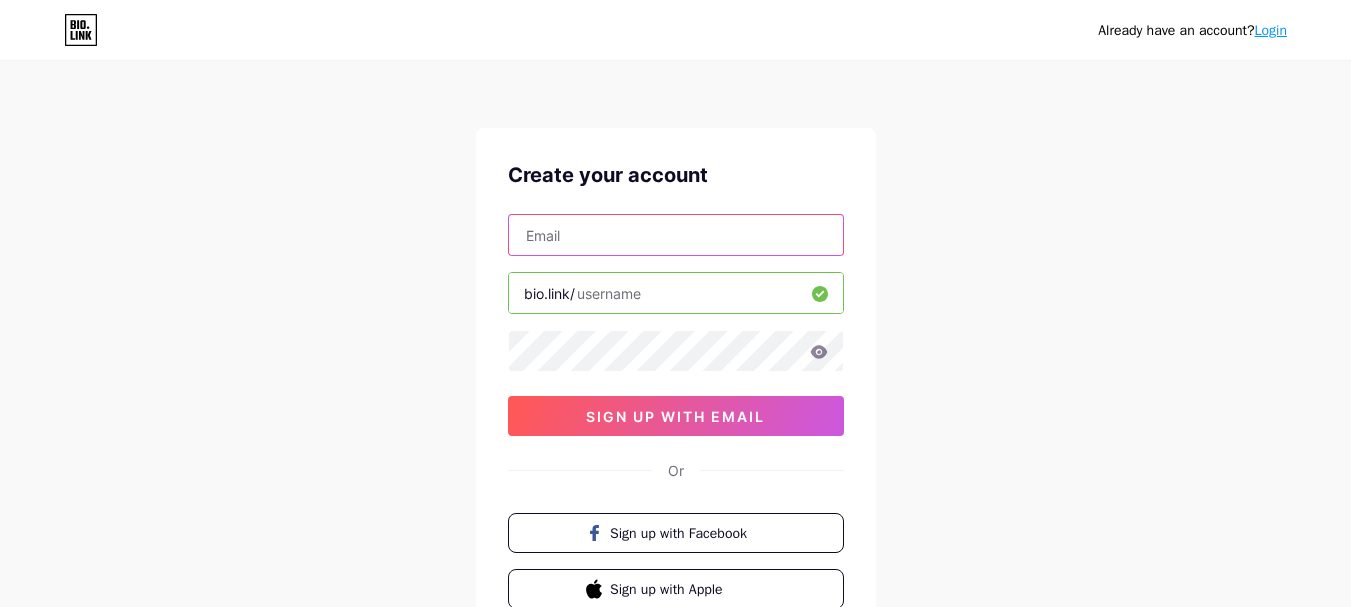 drag, startPoint x: 617, startPoint y: 238, endPoint x: 481, endPoint y: 243, distance: 136.09187 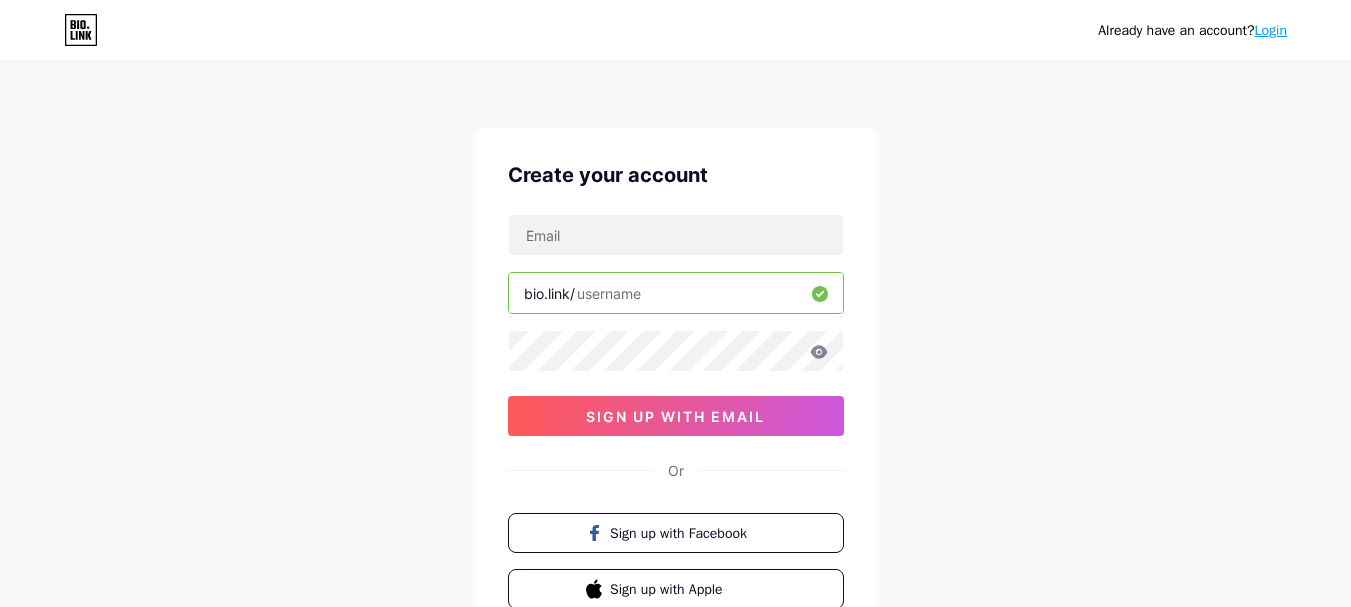 click at bounding box center (676, 293) 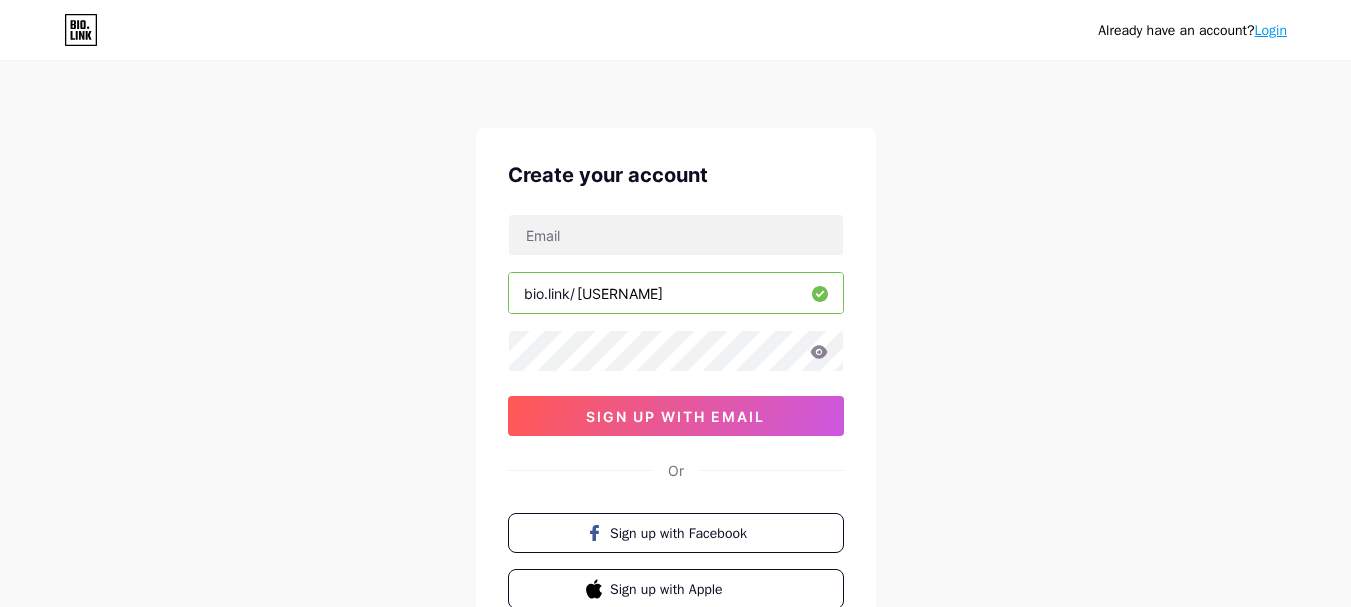 type on "seoexpertusa" 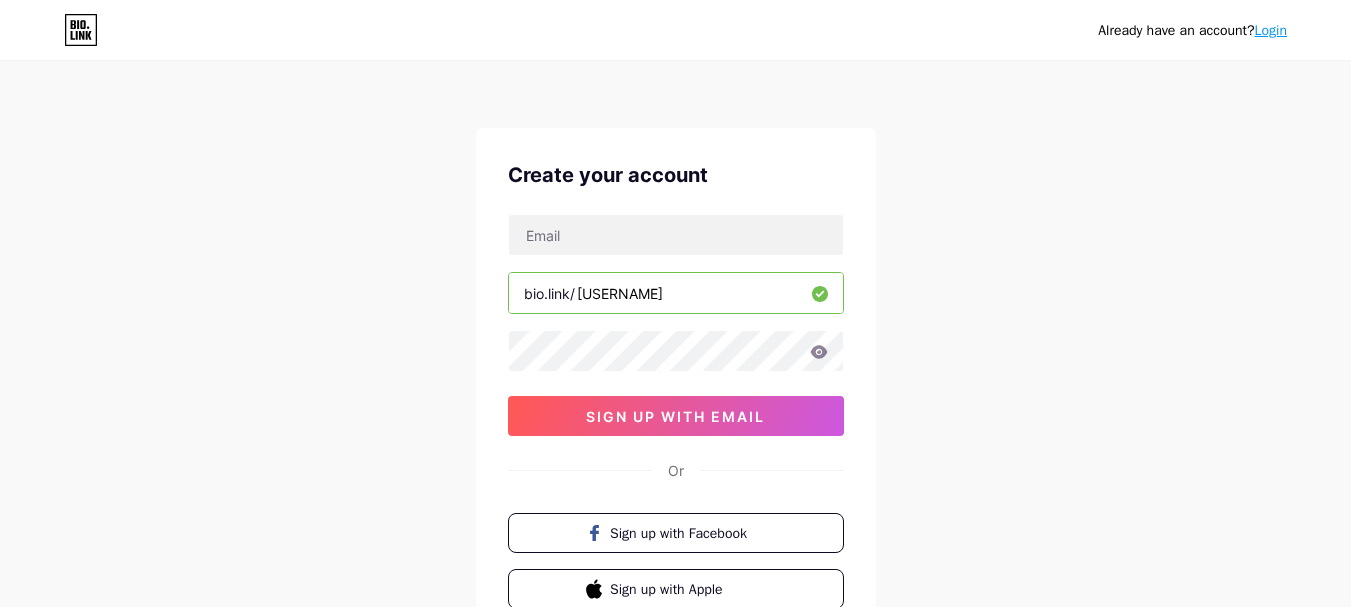 click 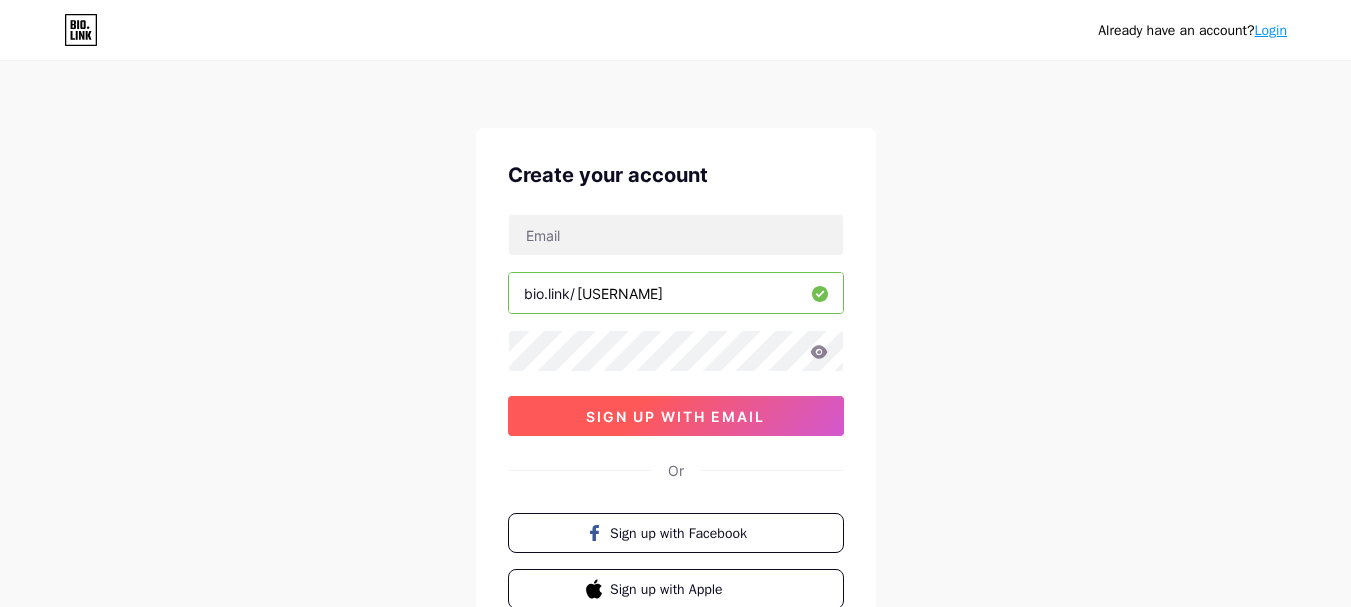 click on "sign up with email" at bounding box center [675, 416] 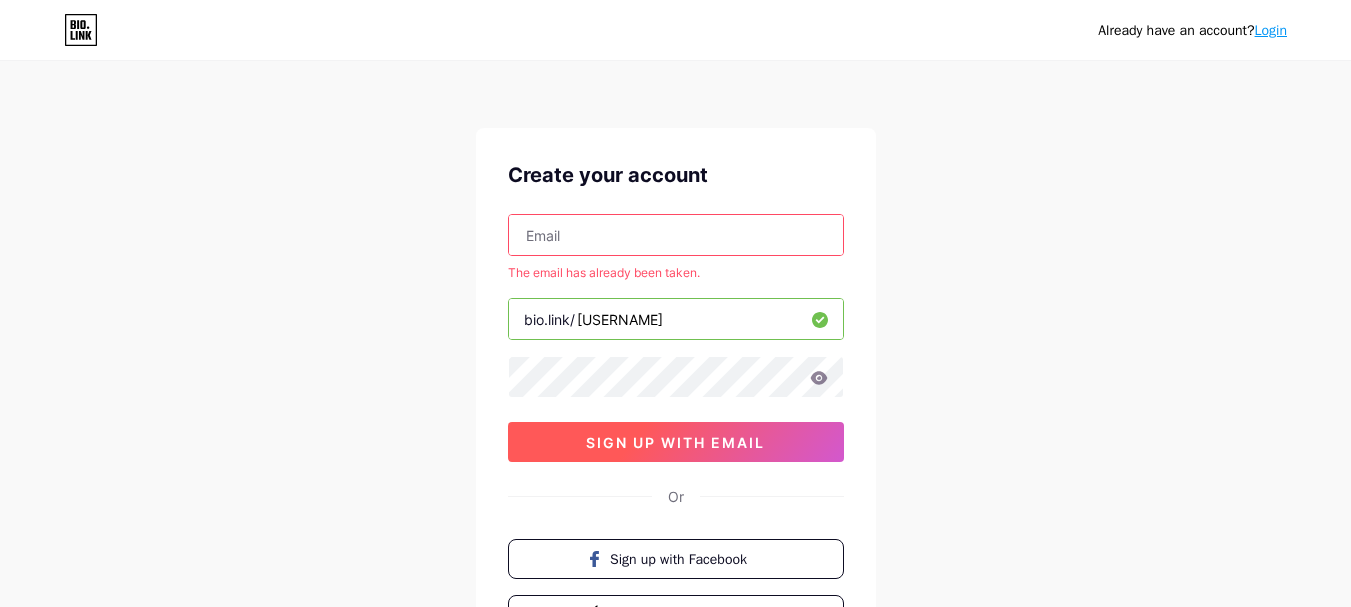 scroll, scrollTop: 100, scrollLeft: 0, axis: vertical 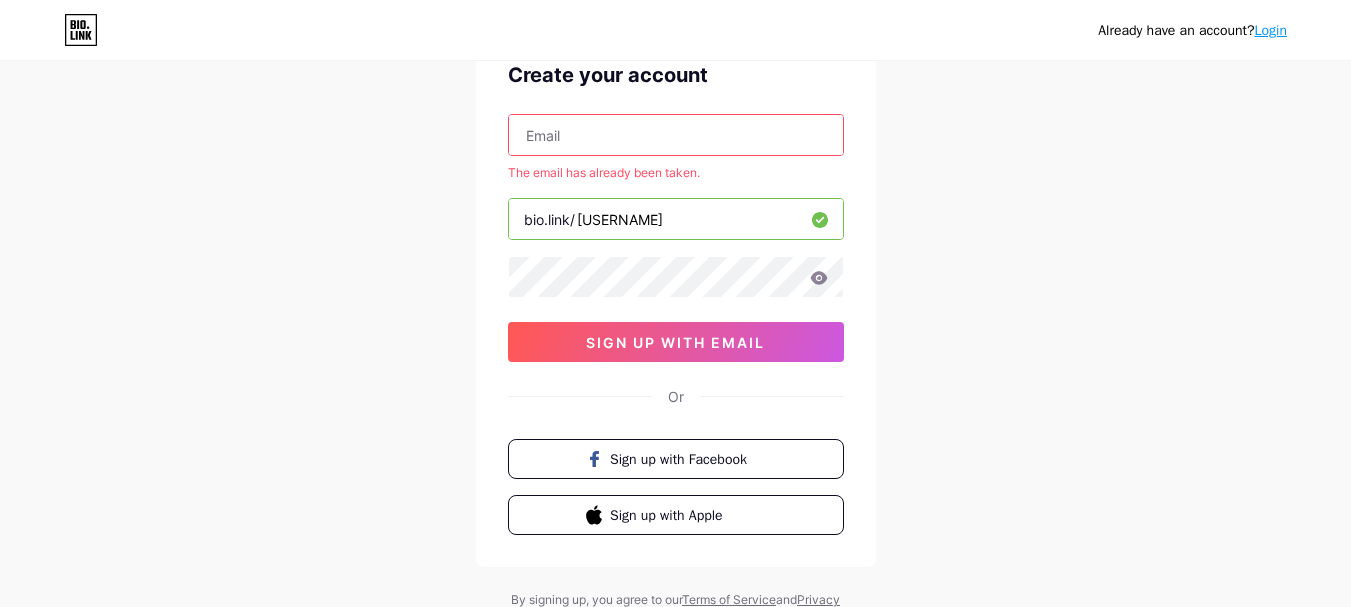 click on "Login" at bounding box center (1271, 30) 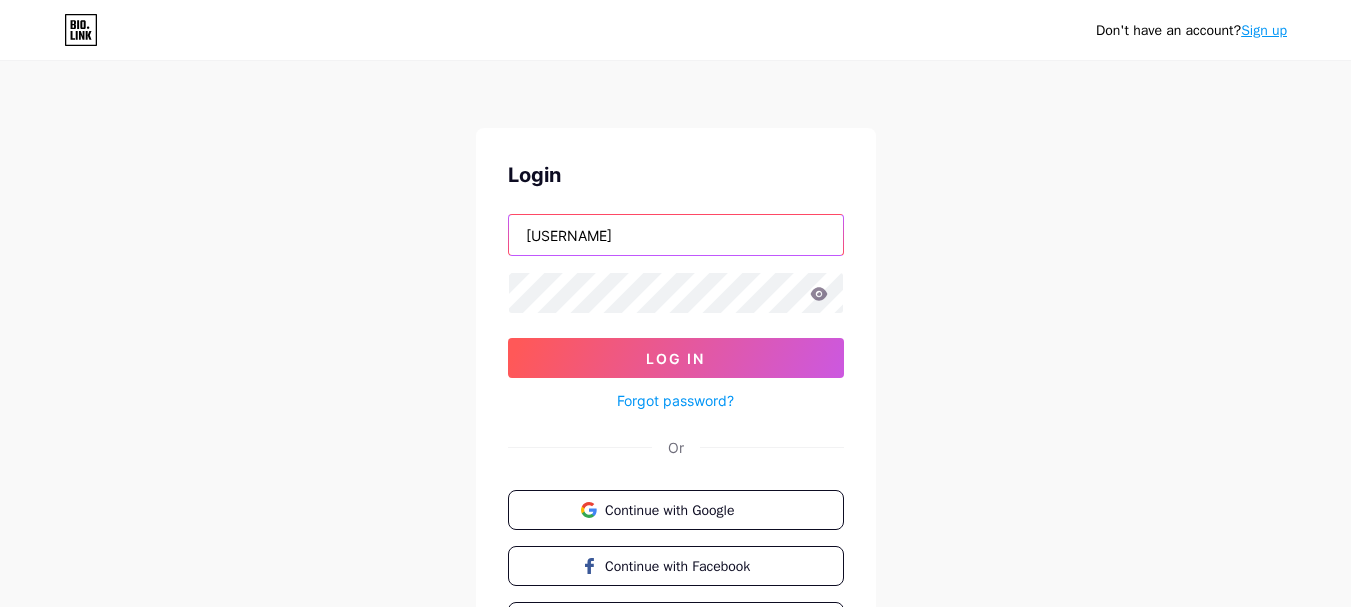 type on "seoexpertusa12@gmail.com" 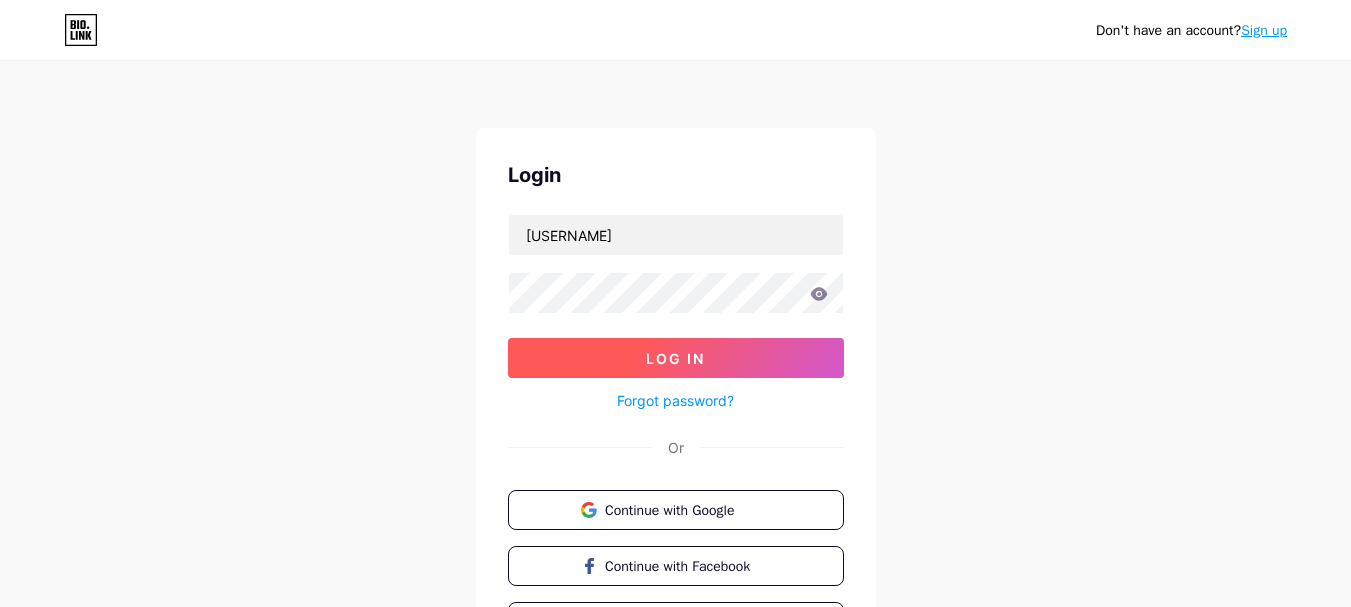 click on "Log In" at bounding box center [676, 358] 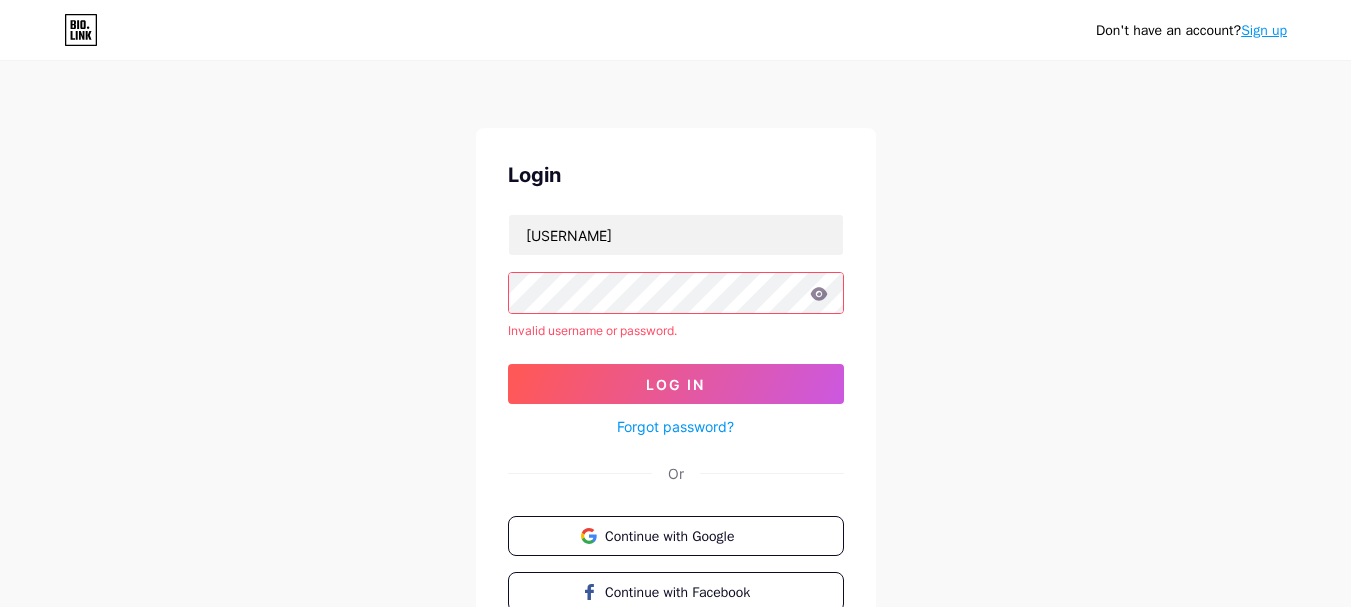 click on "Forgot password?" at bounding box center (675, 426) 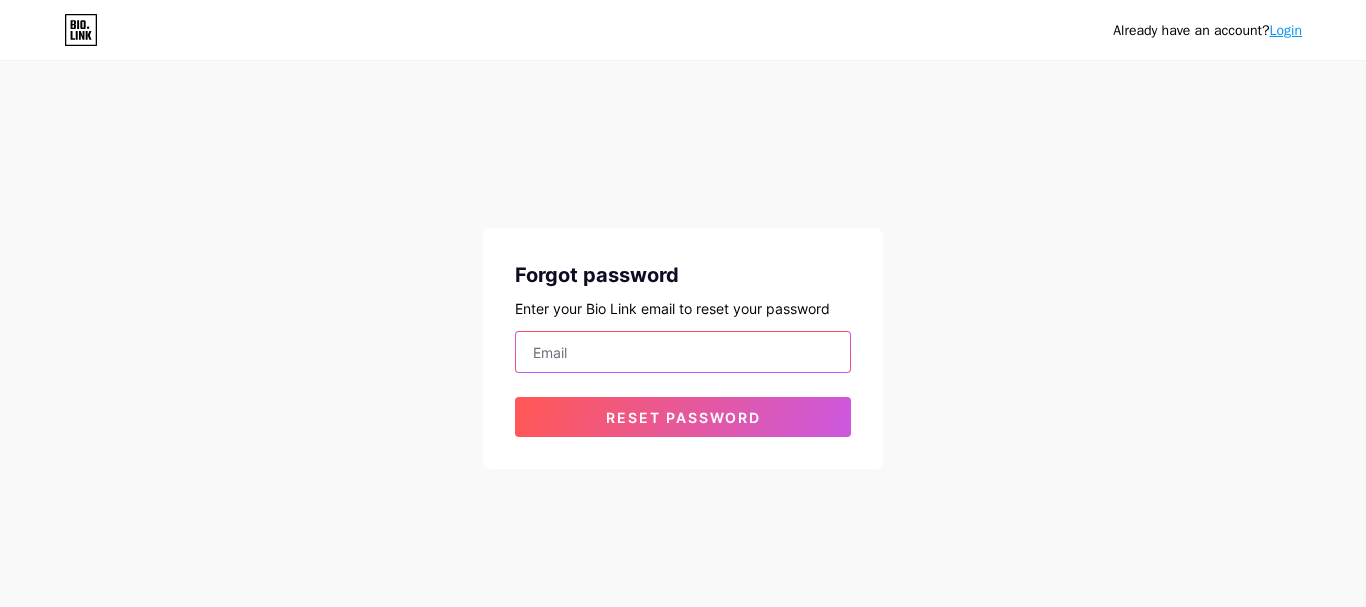 click at bounding box center (683, 352) 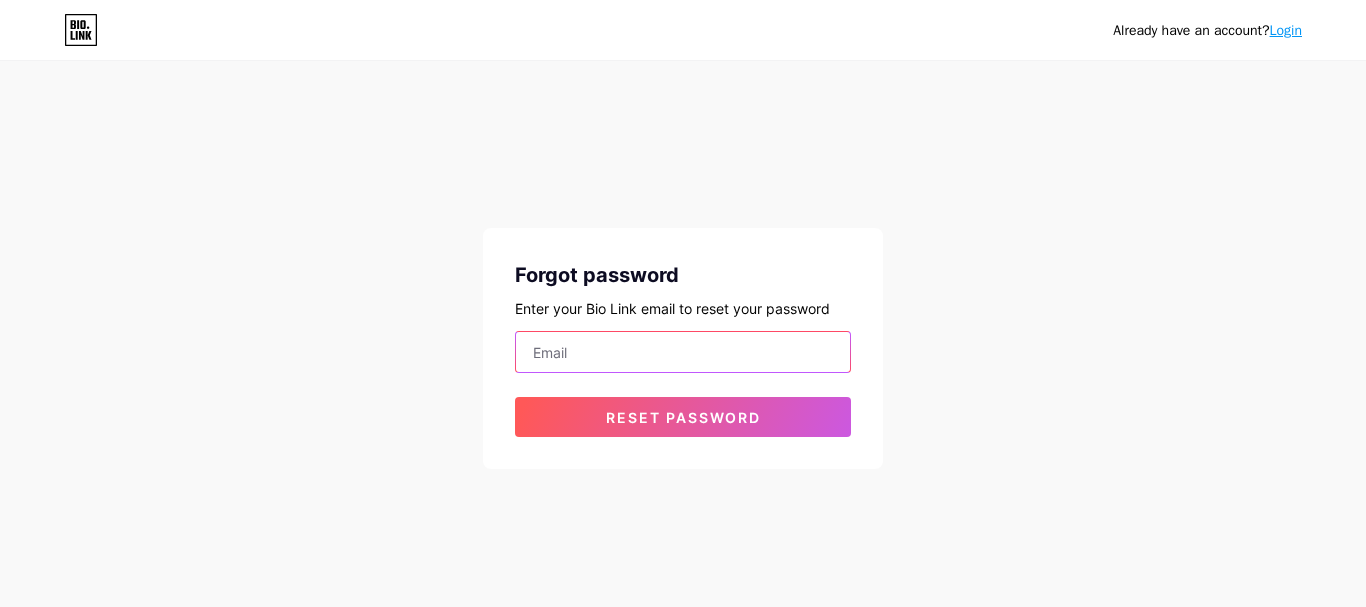 type on "seoexpertusa12@gmail.com" 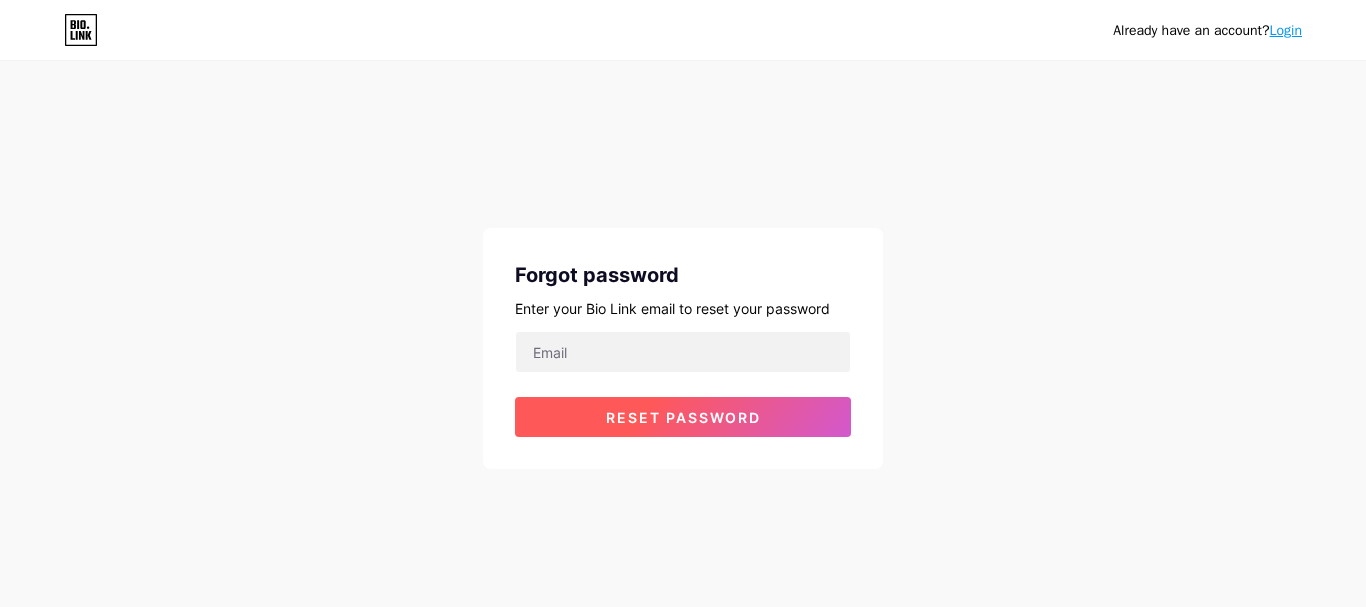 click on "Reset password" at bounding box center (683, 417) 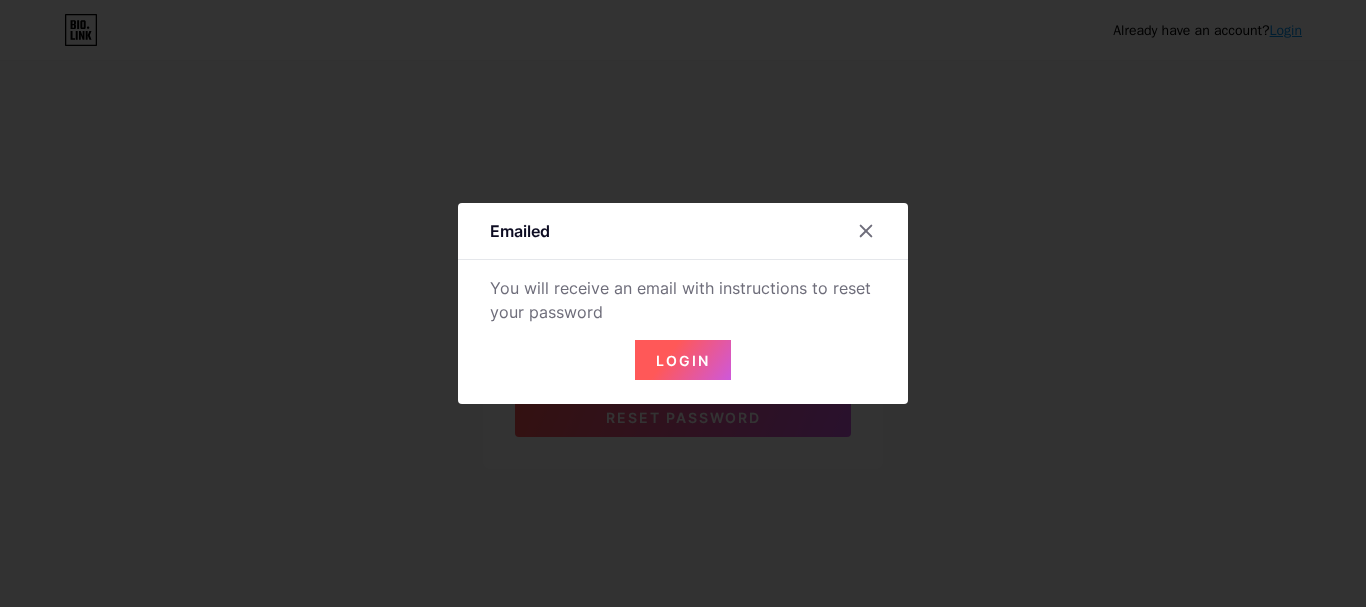 click on "Login" at bounding box center [683, 360] 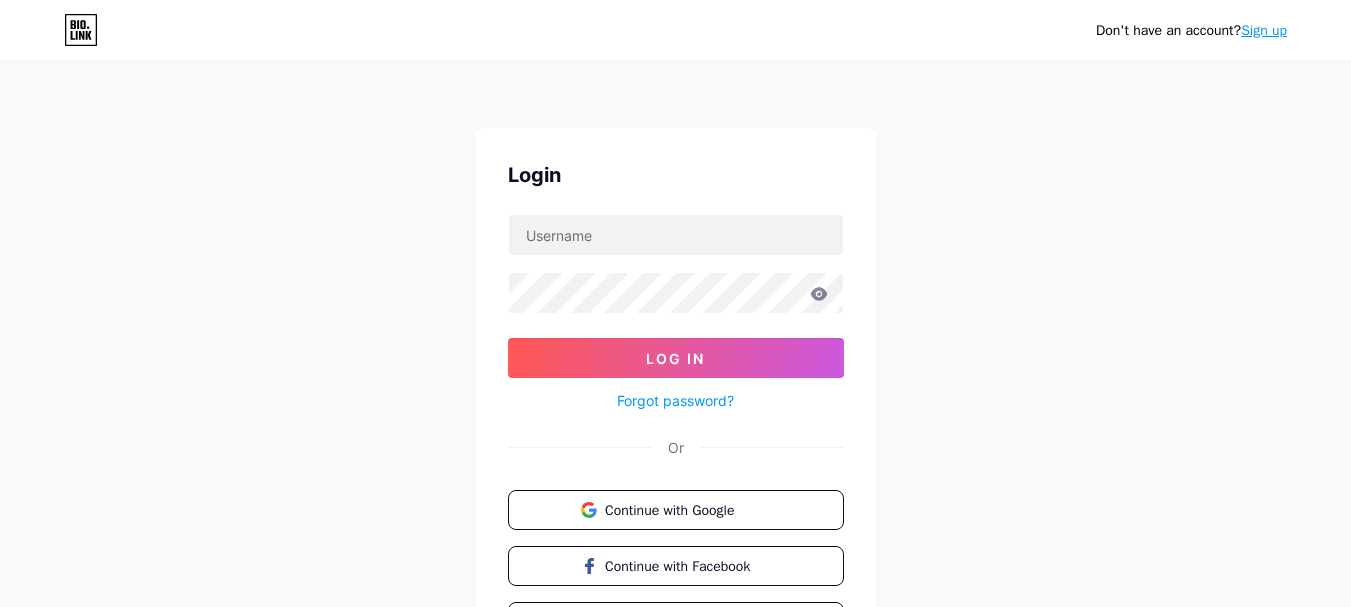 click on "Log In" at bounding box center [675, 358] 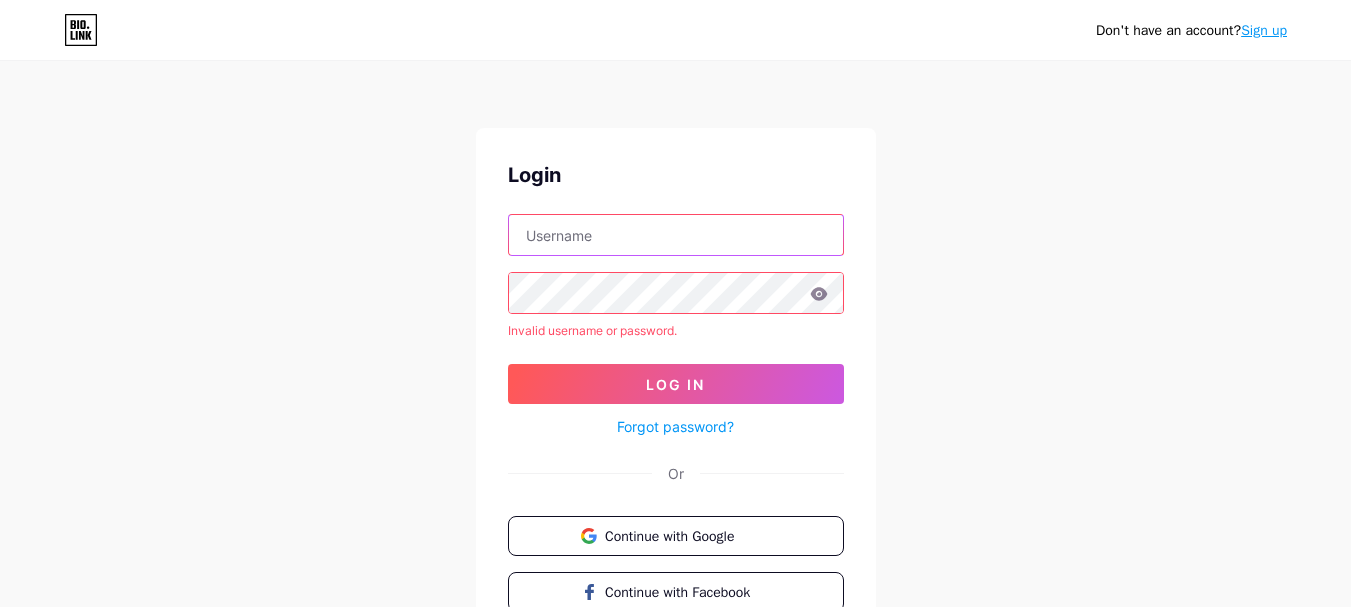 click on "seoexpertusa12@gmail.com" at bounding box center (676, 235) 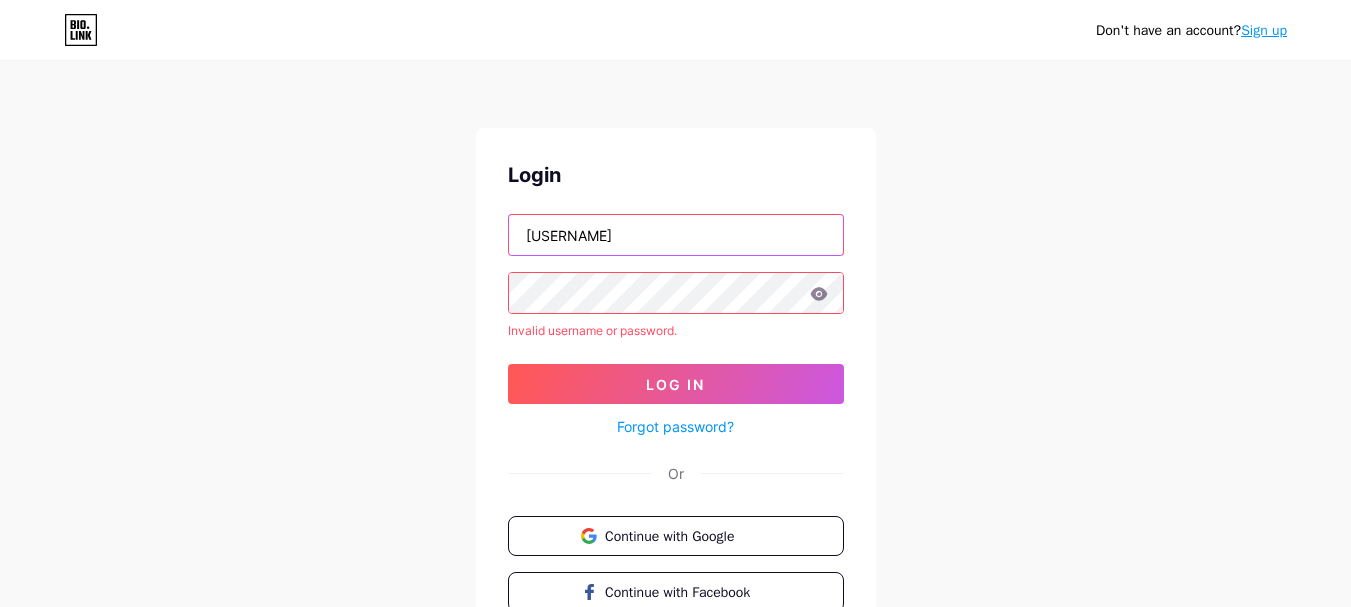type on "seoexpertusa" 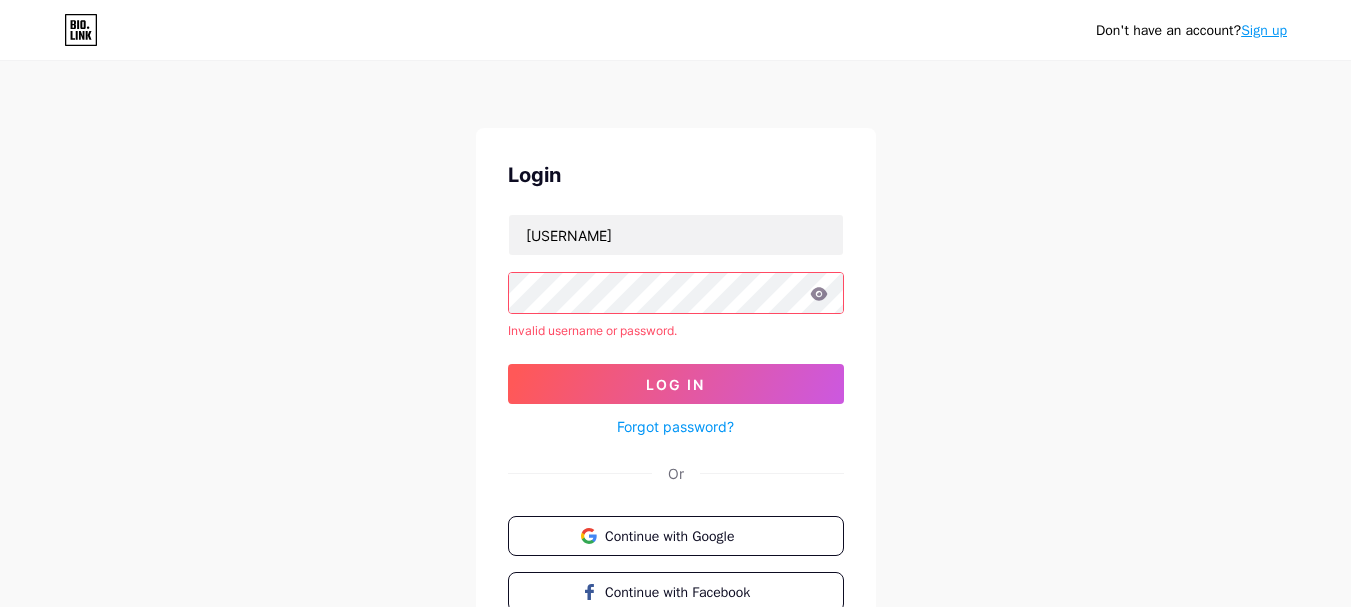 click on "Don't have an account?  Sign up   Login     seoexpertusa           Invalid username or password.     Log In
Forgot password?
Or       Continue with Google     Continue with Facebook
Continue with Apple" at bounding box center [675, 382] 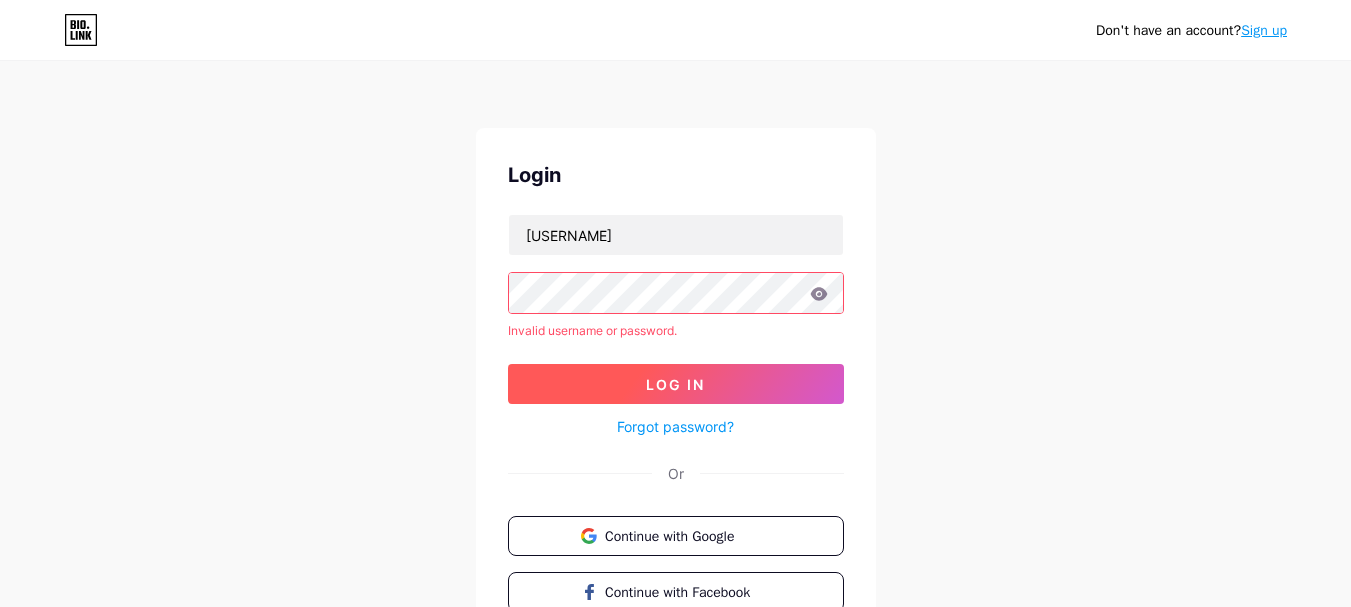 click on "Log In" at bounding box center [676, 384] 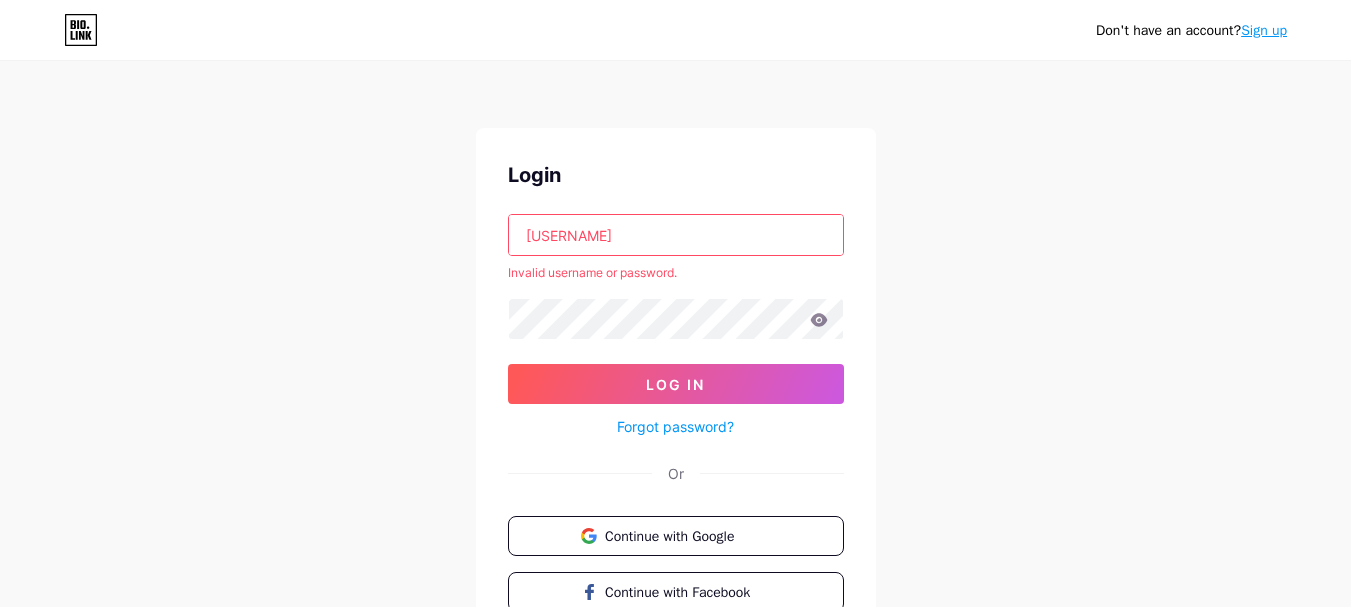 click on "Forgot password?" at bounding box center [675, 426] 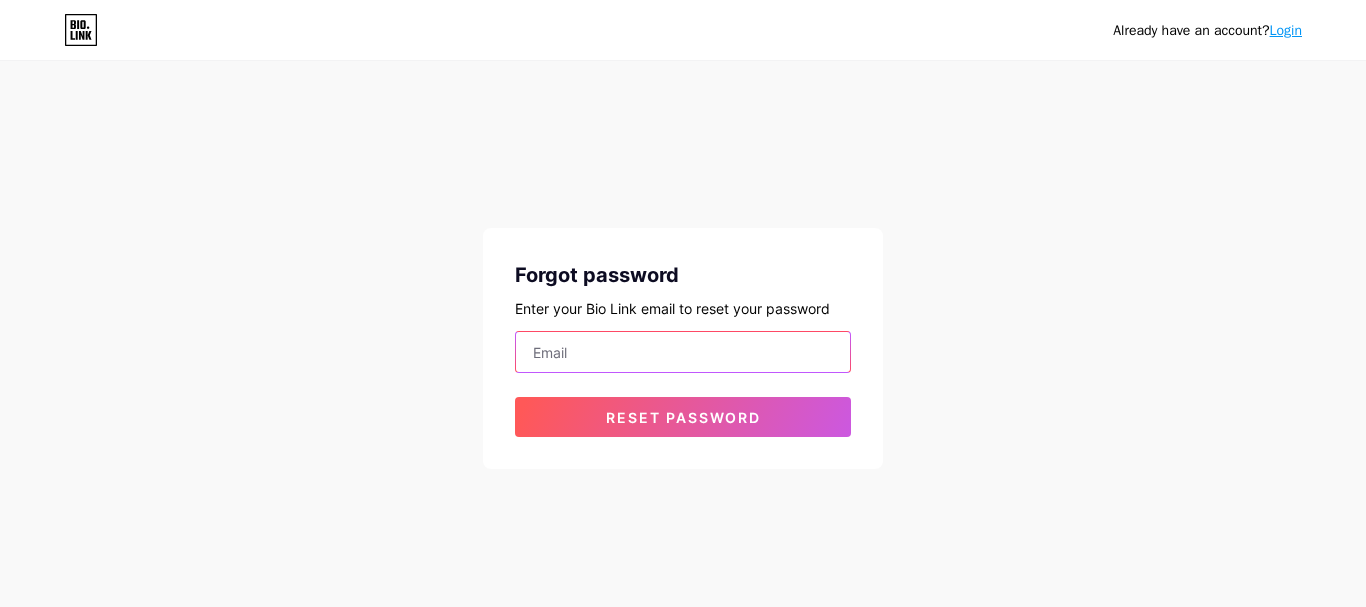 click at bounding box center [683, 352] 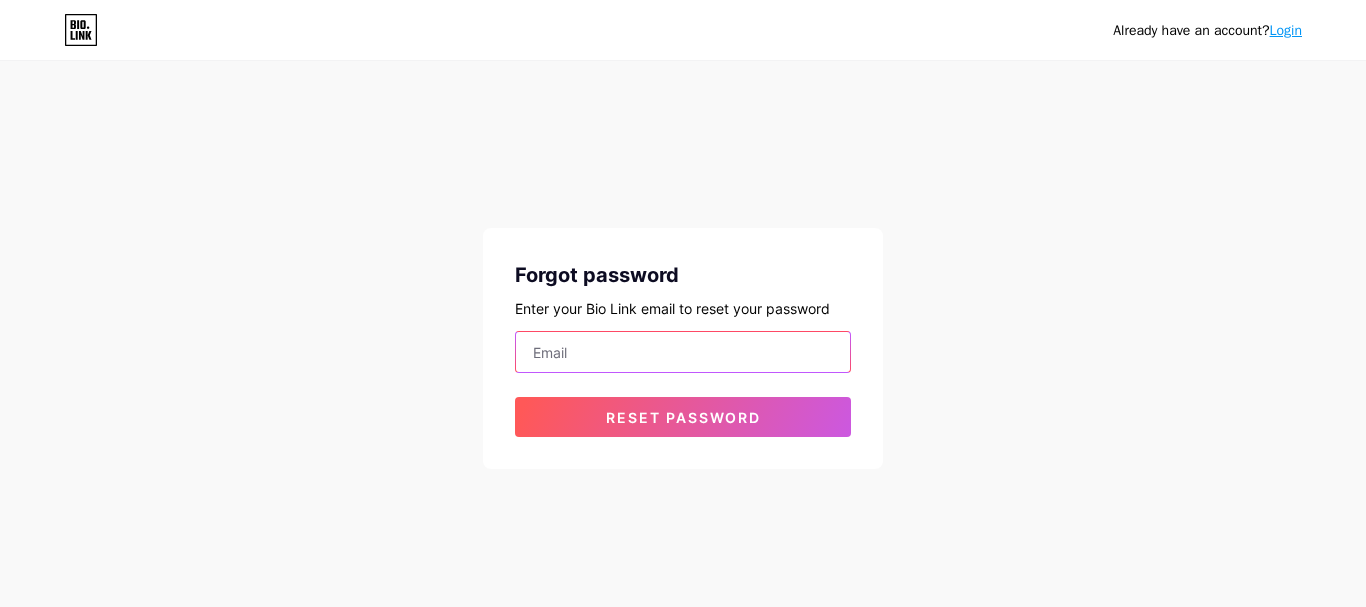 type on "seoexpertusa12@gmail.com" 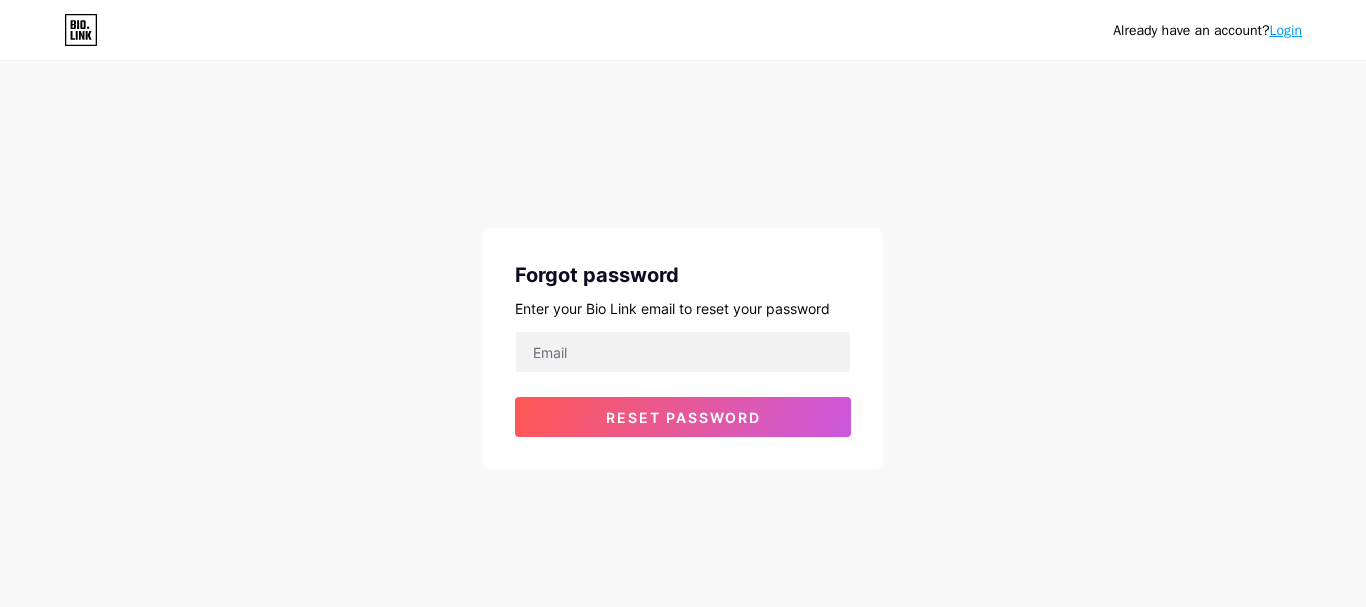 click on "Already have an account?  Login   Forgot password
Enter your Bio Link email to reset your password
seoexpertusa12@gmail.com       Reset password" at bounding box center [683, 266] 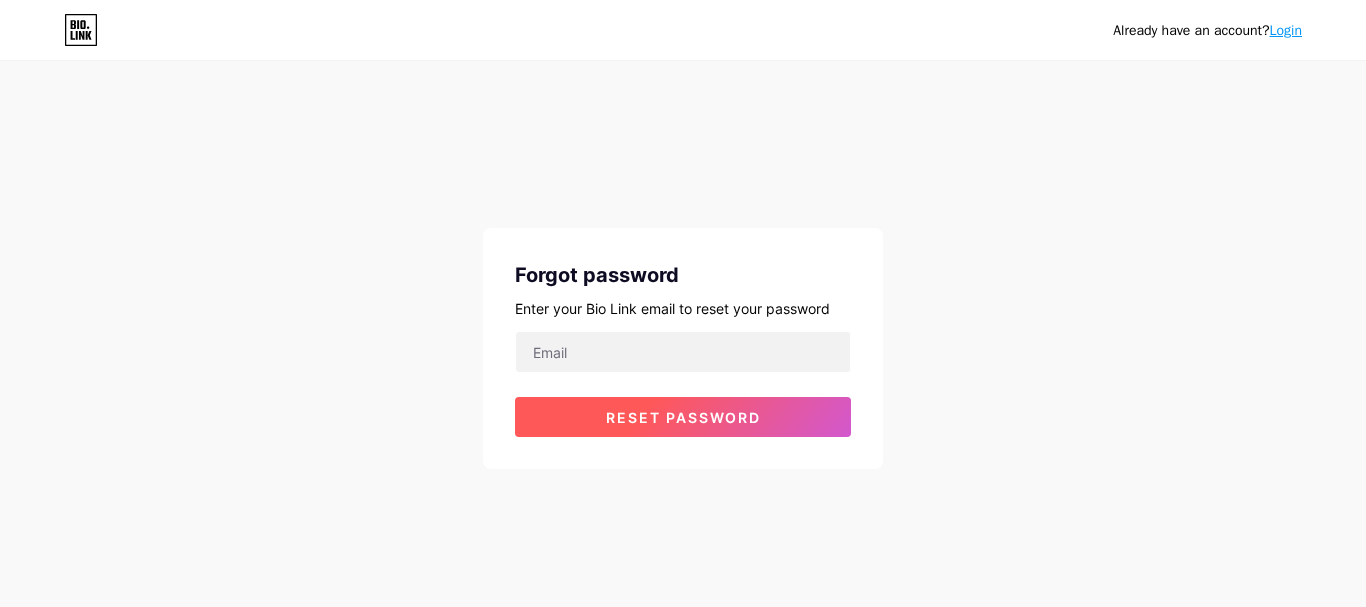 click on "Reset password" at bounding box center (683, 417) 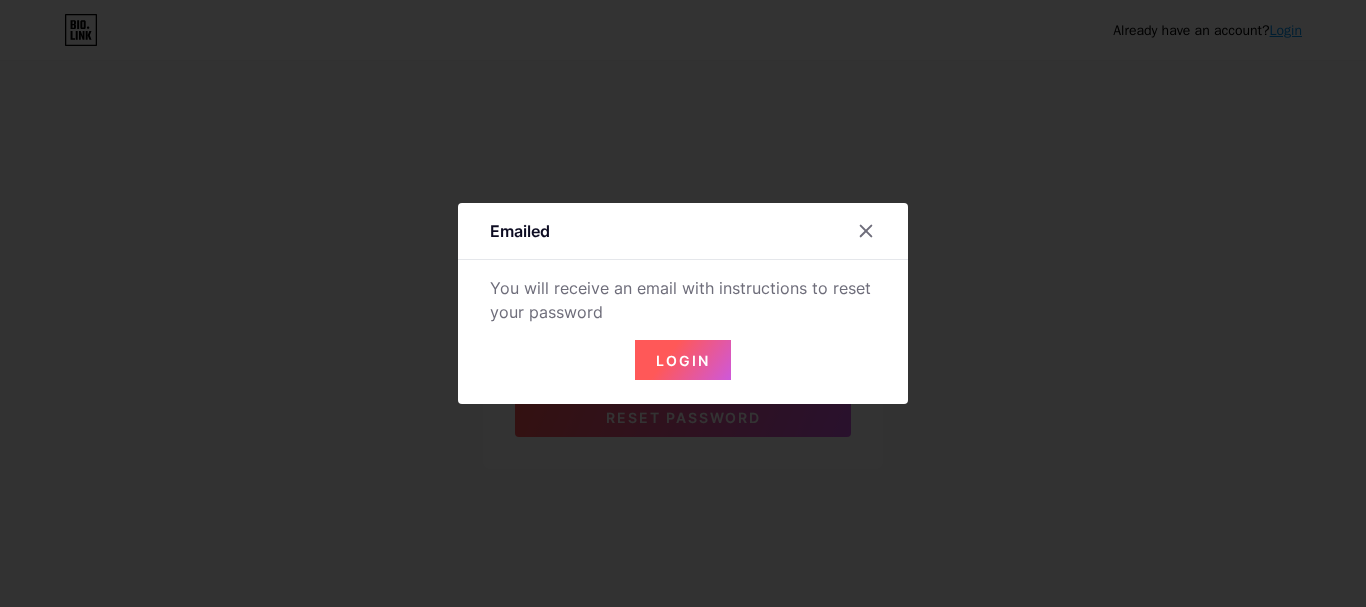 click at bounding box center [683, 303] 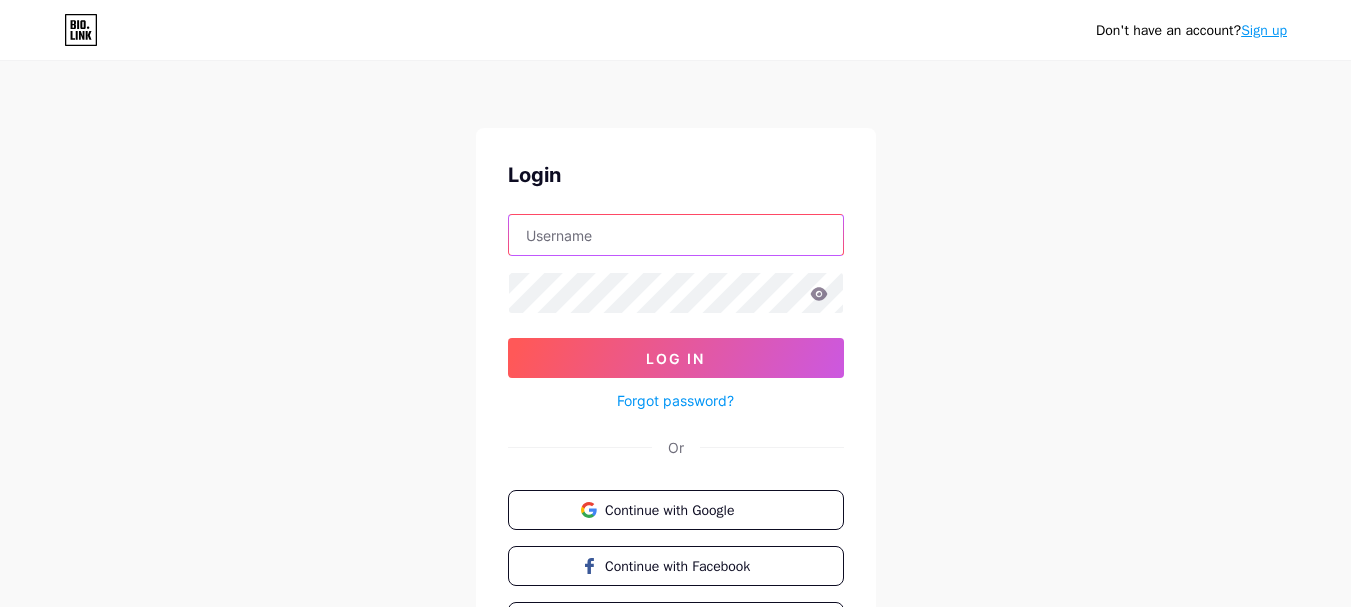 type on "seoexpertusa" 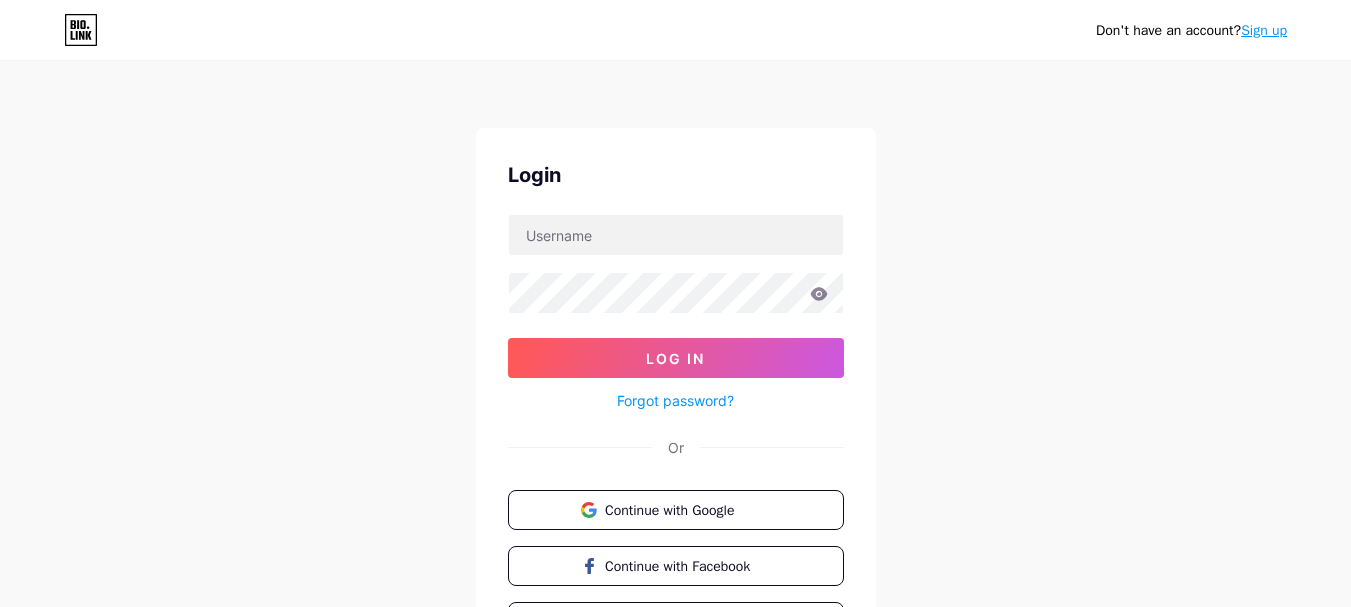 scroll, scrollTop: 0, scrollLeft: 0, axis: both 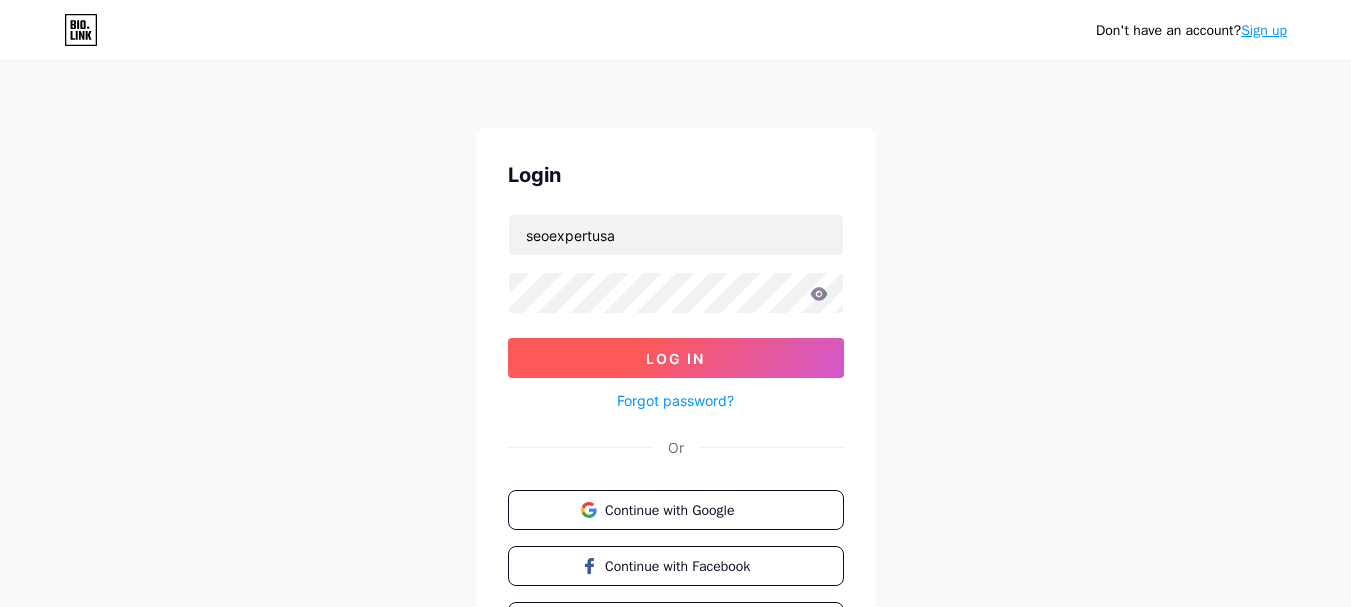 click on "Log In" at bounding box center [675, 358] 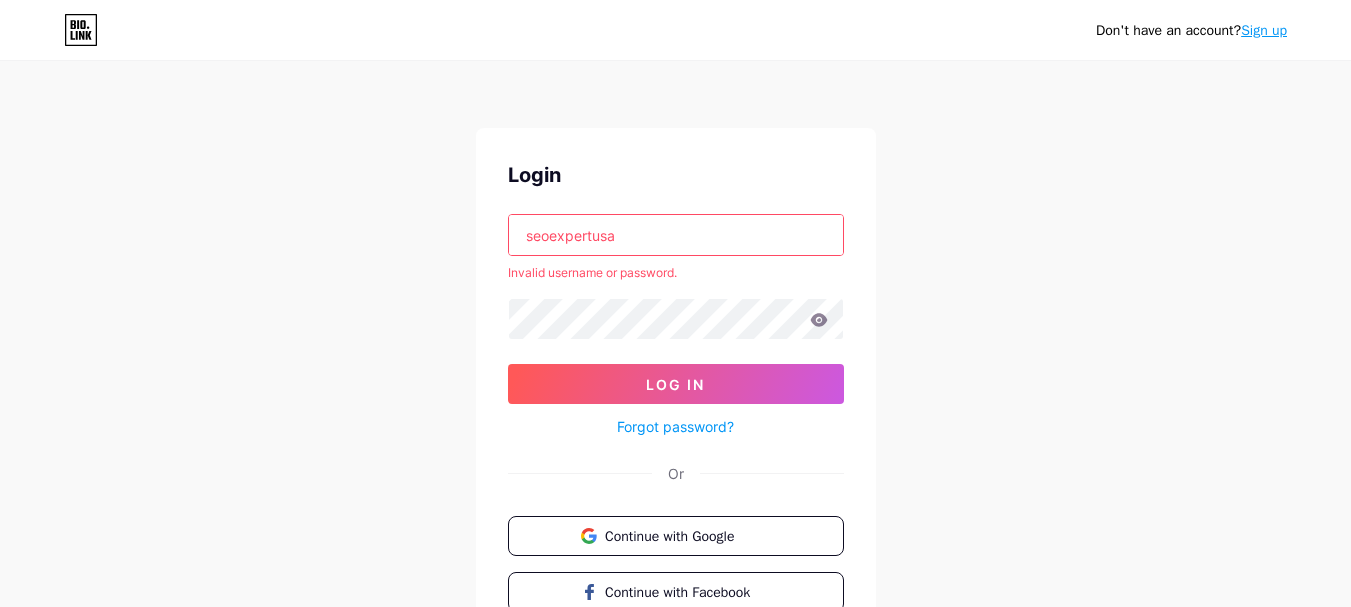 click on "seoexpertusa" at bounding box center [676, 235] 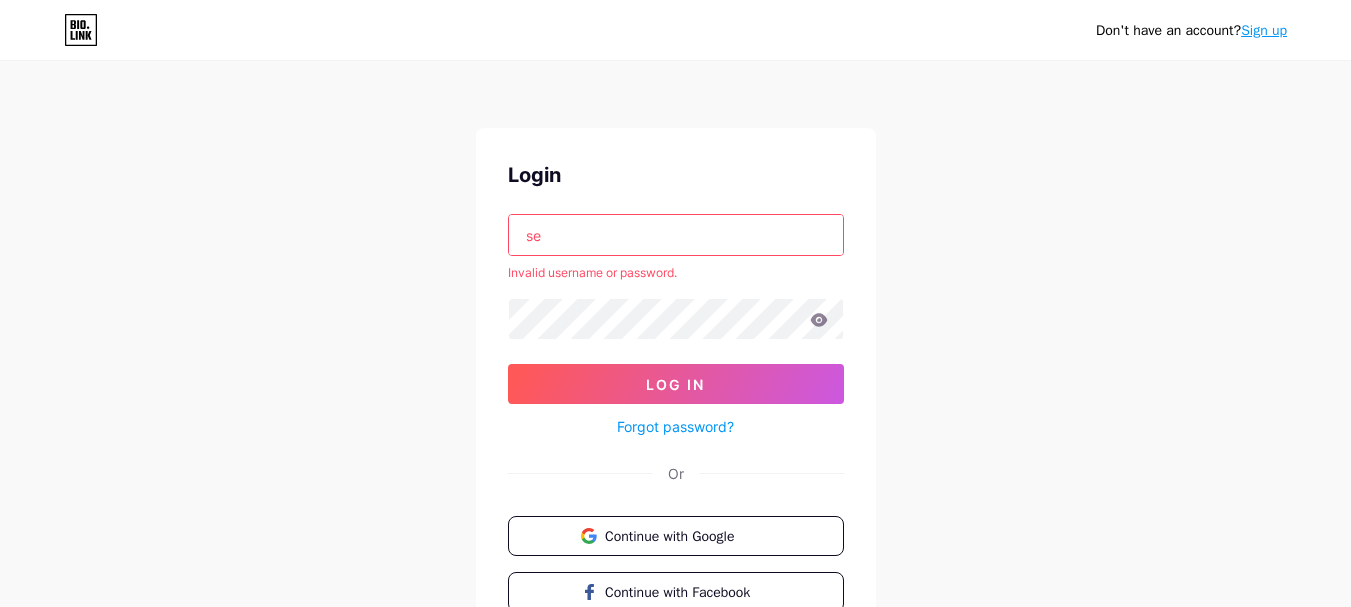 type on "s" 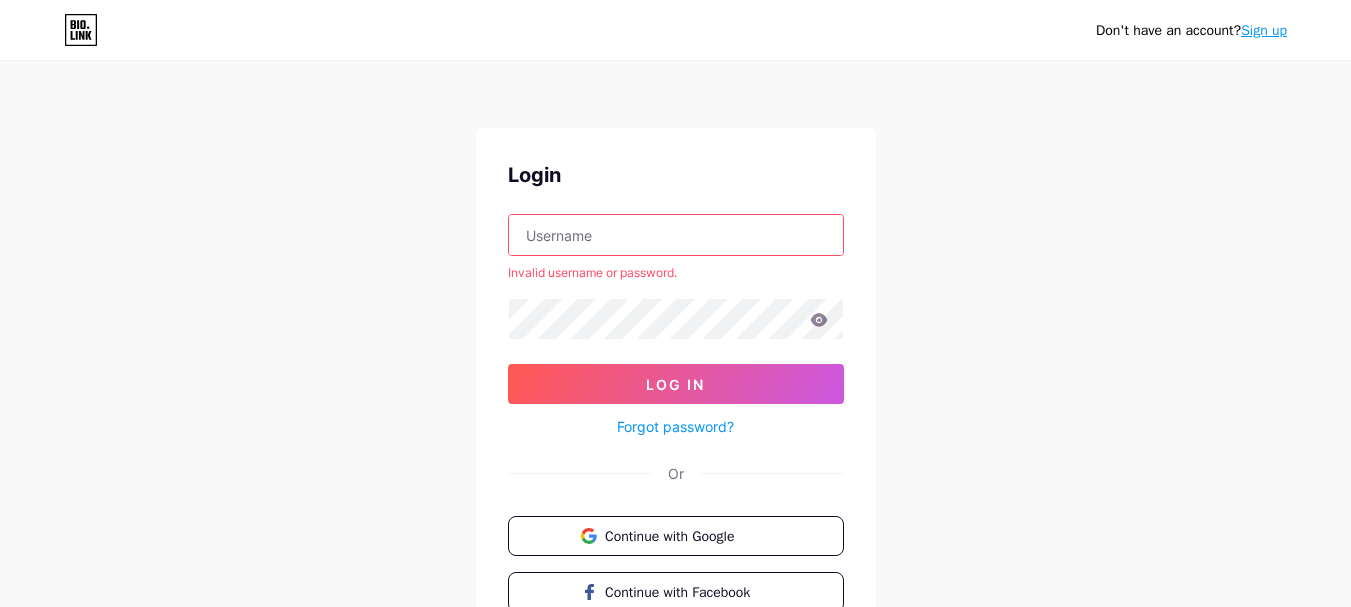 click on "Don't have an account?  Sign up   Login       Invalid username or password.             Log In
Forgot password?
Or       Continue with Google     Continue with Facebook
Continue with Apple" at bounding box center [675, 382] 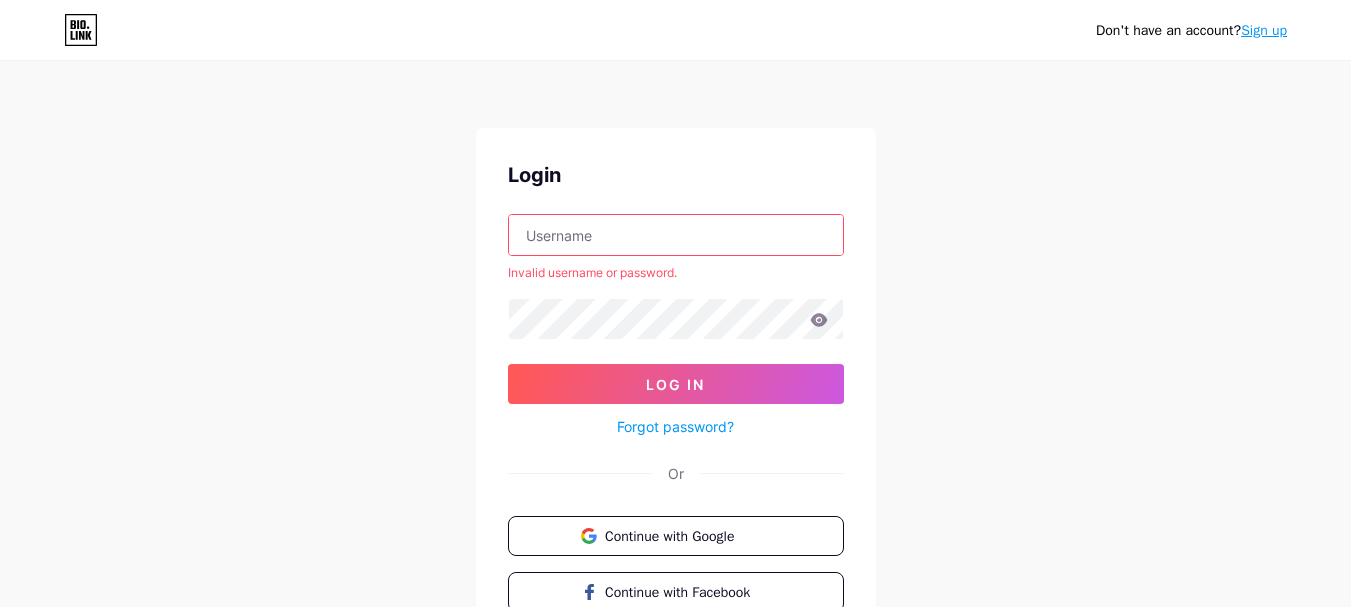 click at bounding box center (676, 235) 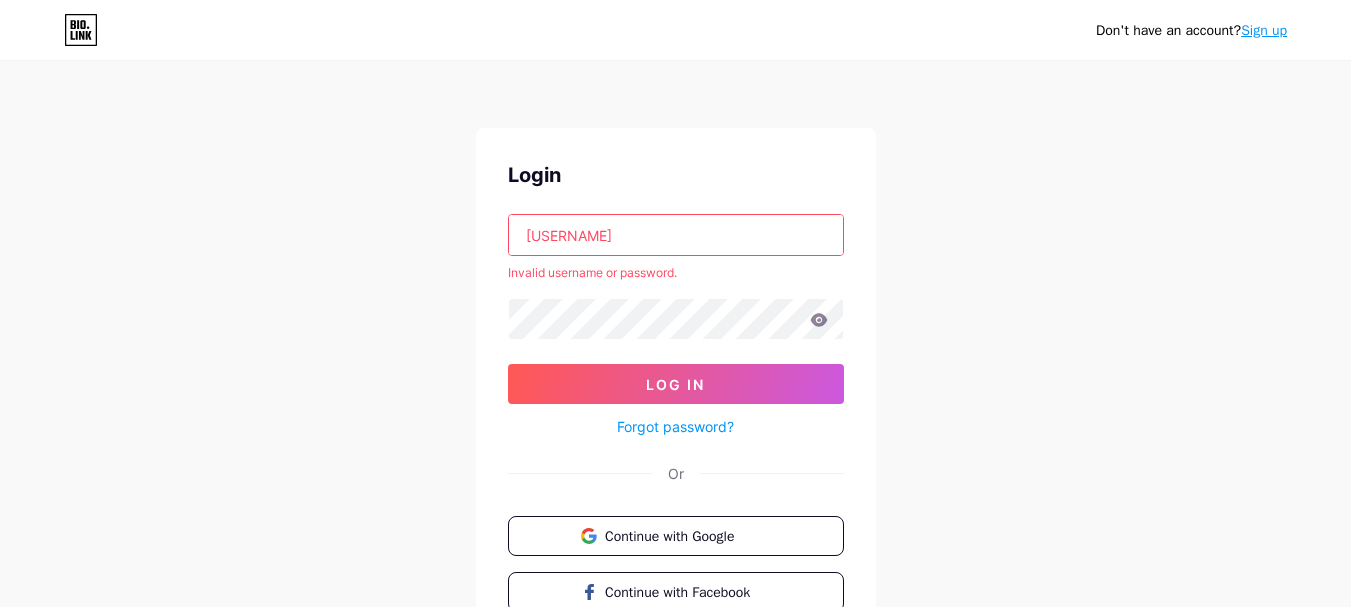 click on "Don't have an account?  Sign up   Login     seoxpertusa   Invalid username or password.             Log In
Forgot password?
Or       Continue with Google     Continue with Facebook
Continue with Apple" at bounding box center [675, 382] 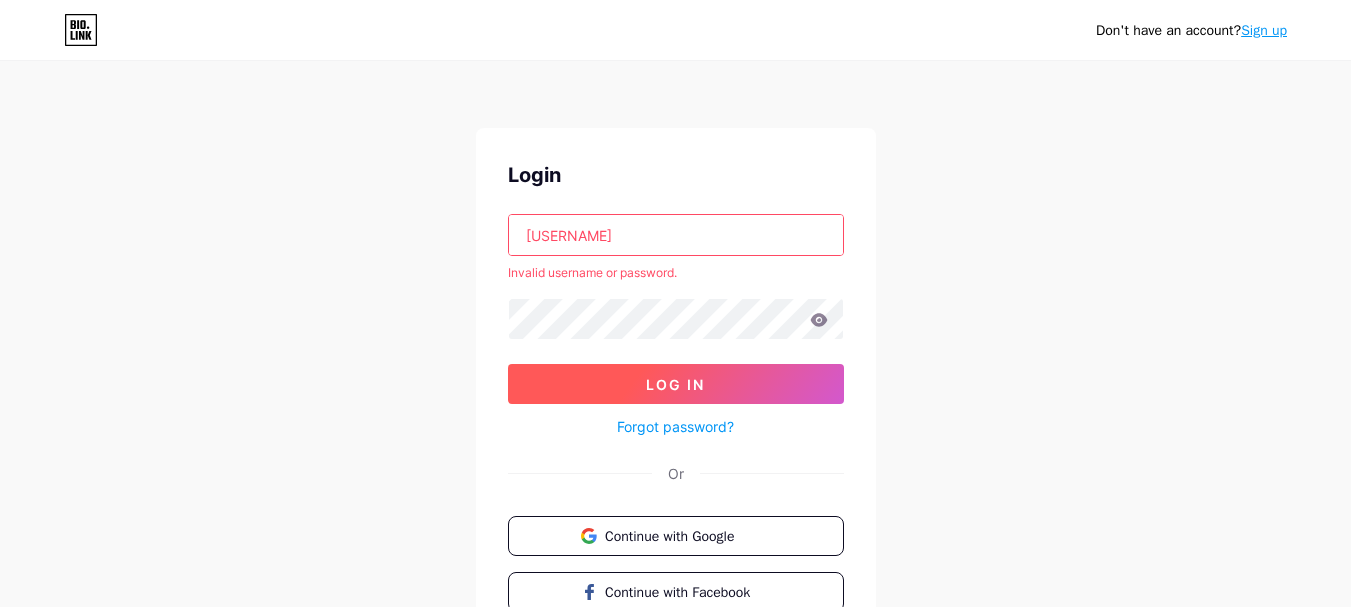 click on "Log In" at bounding box center (675, 384) 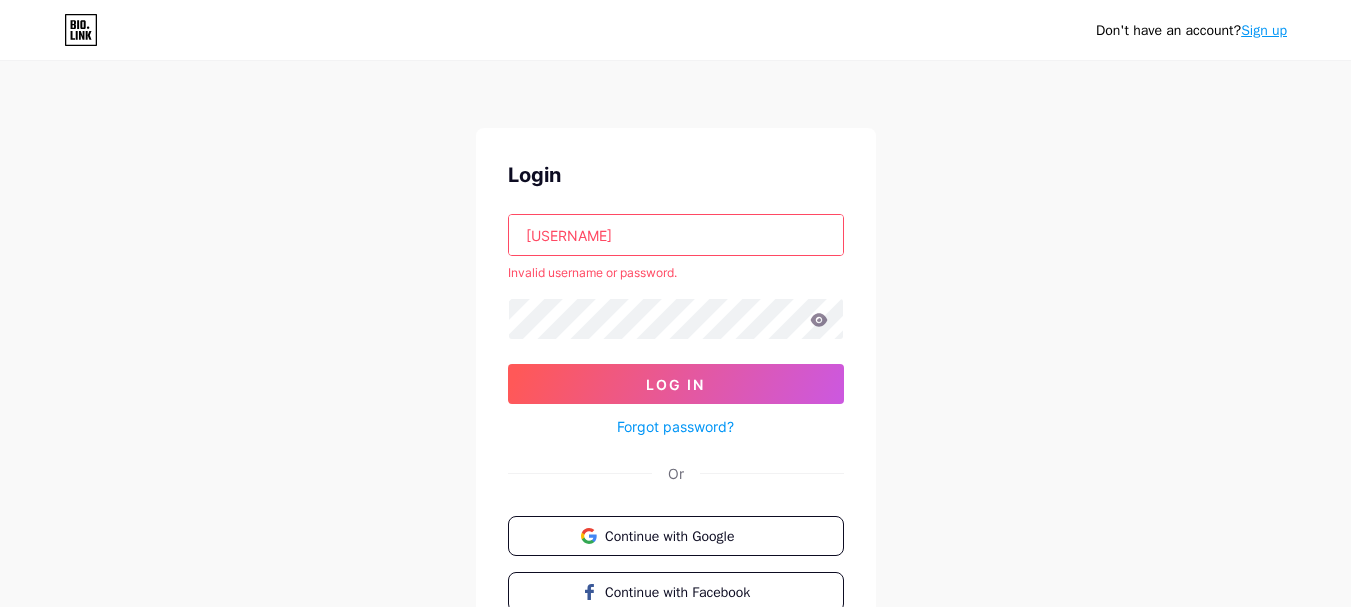 click on "seoxpertusa" at bounding box center [676, 235] 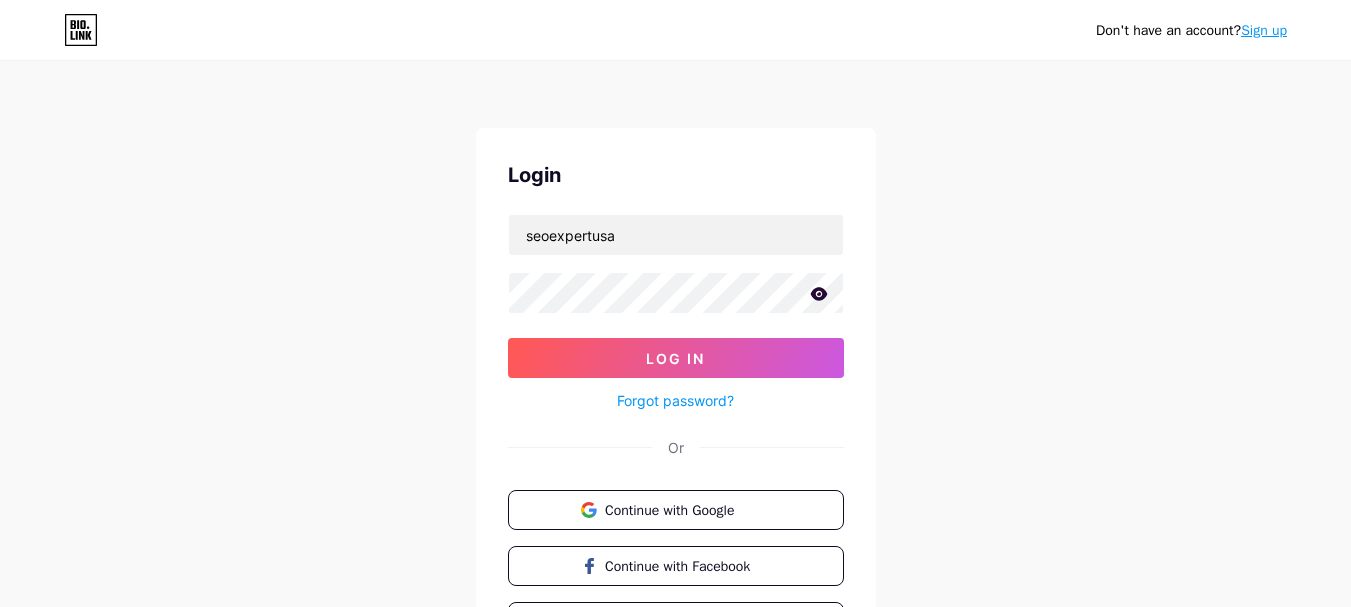 click on "Don't have an account?  Sign up   Login     seoexpertusa               Log In
Forgot password?
Or       Continue with Google     Continue with Facebook
Continue with Apple" at bounding box center (675, 369) 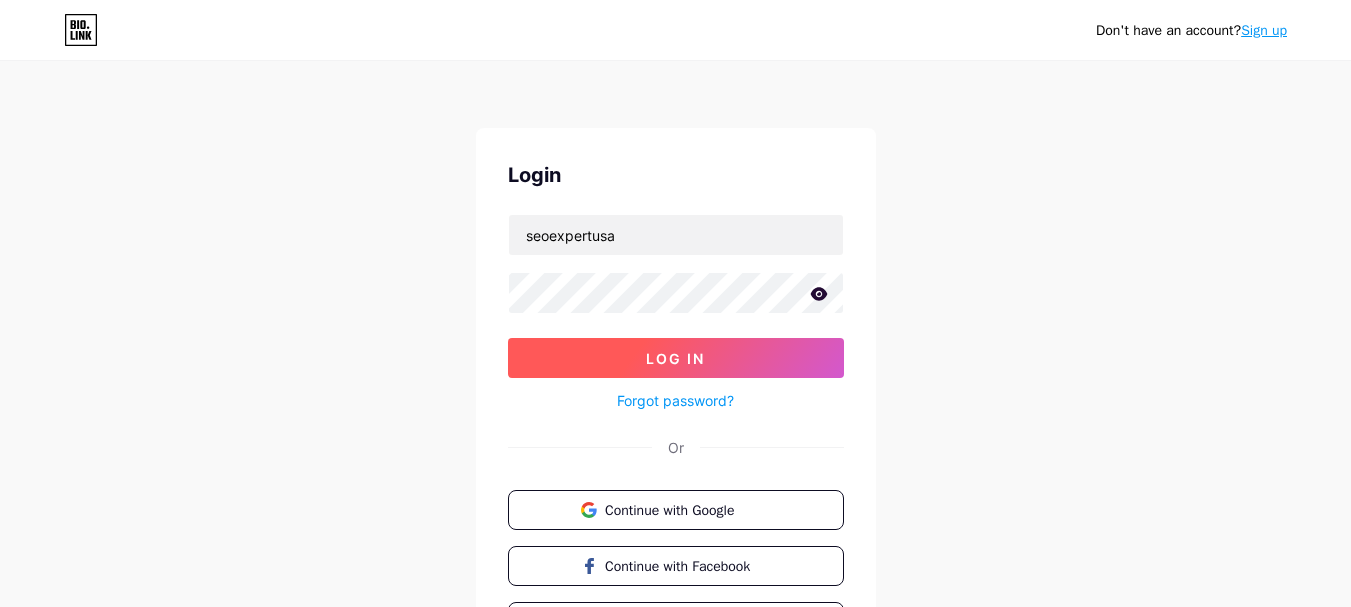 click on "Log In" at bounding box center [676, 358] 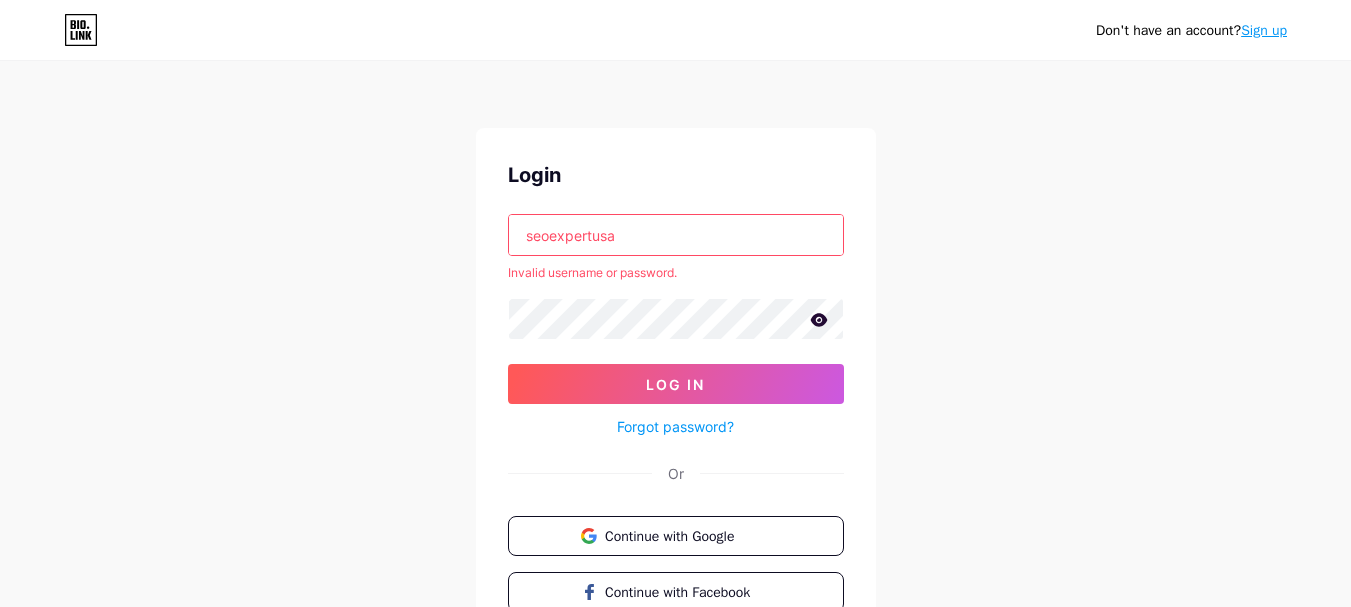 click 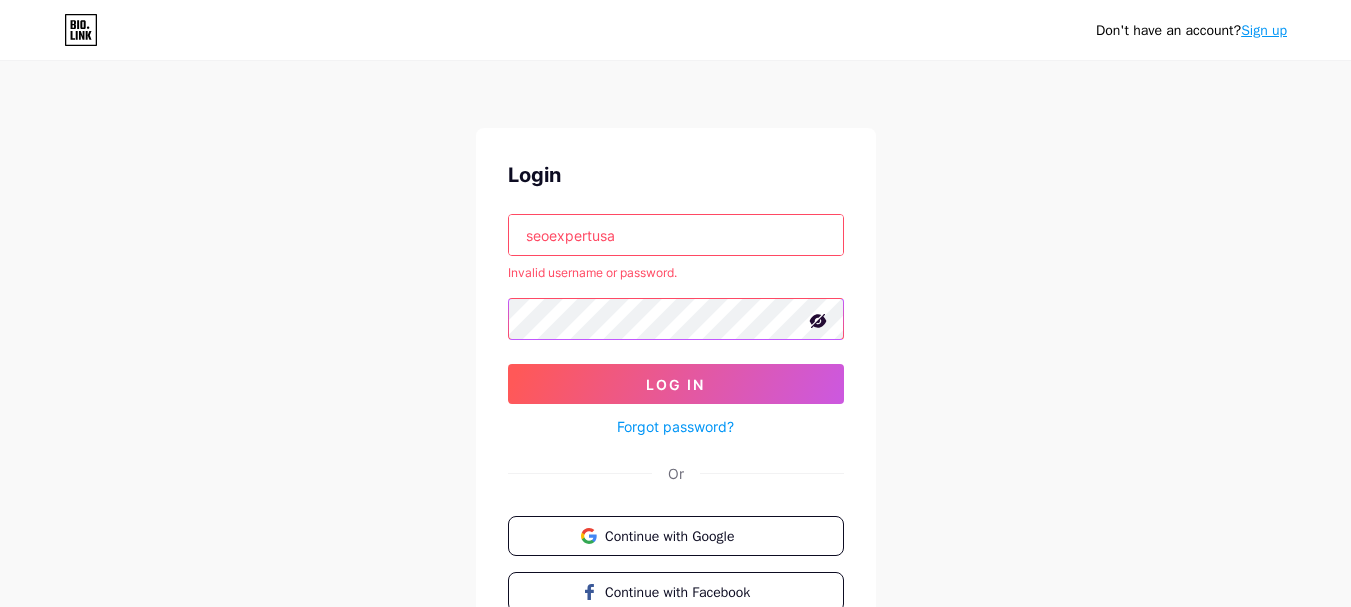 click on "Don't have an account?  Sign up   Login     seoexpertusa   Invalid username or password.             Log In
Forgot password?
Or       Continue with Google     Continue with Facebook
Continue with Apple" at bounding box center [675, 382] 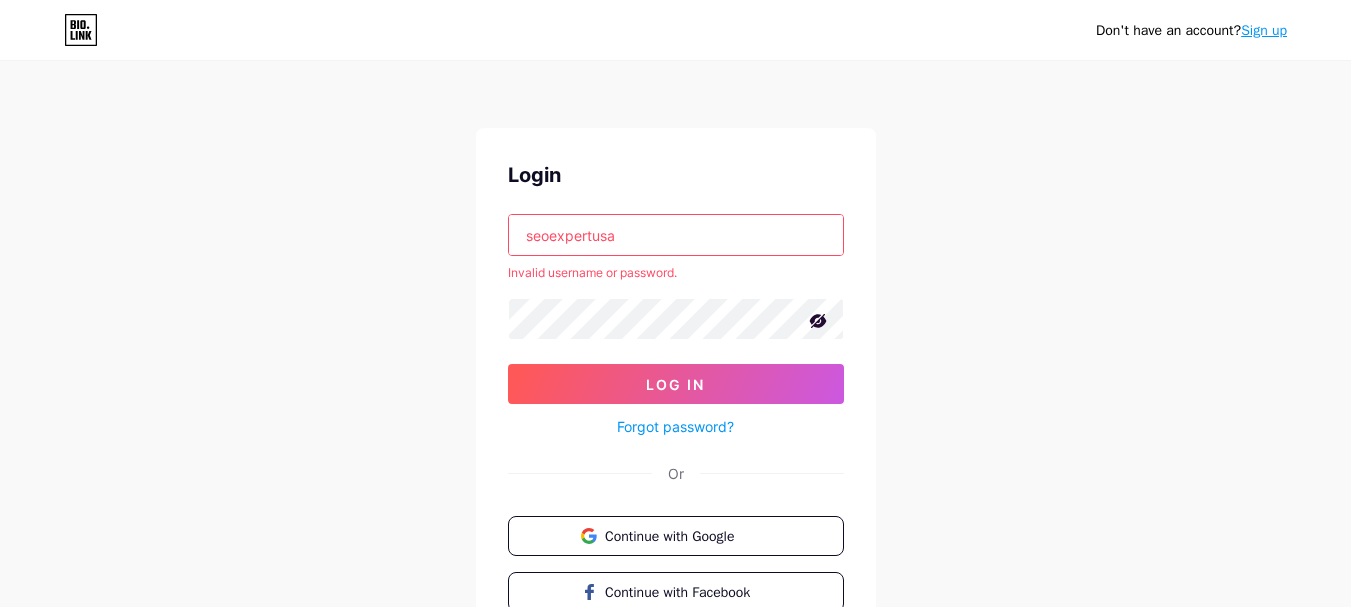 click on "seoexpertusa" at bounding box center [676, 235] 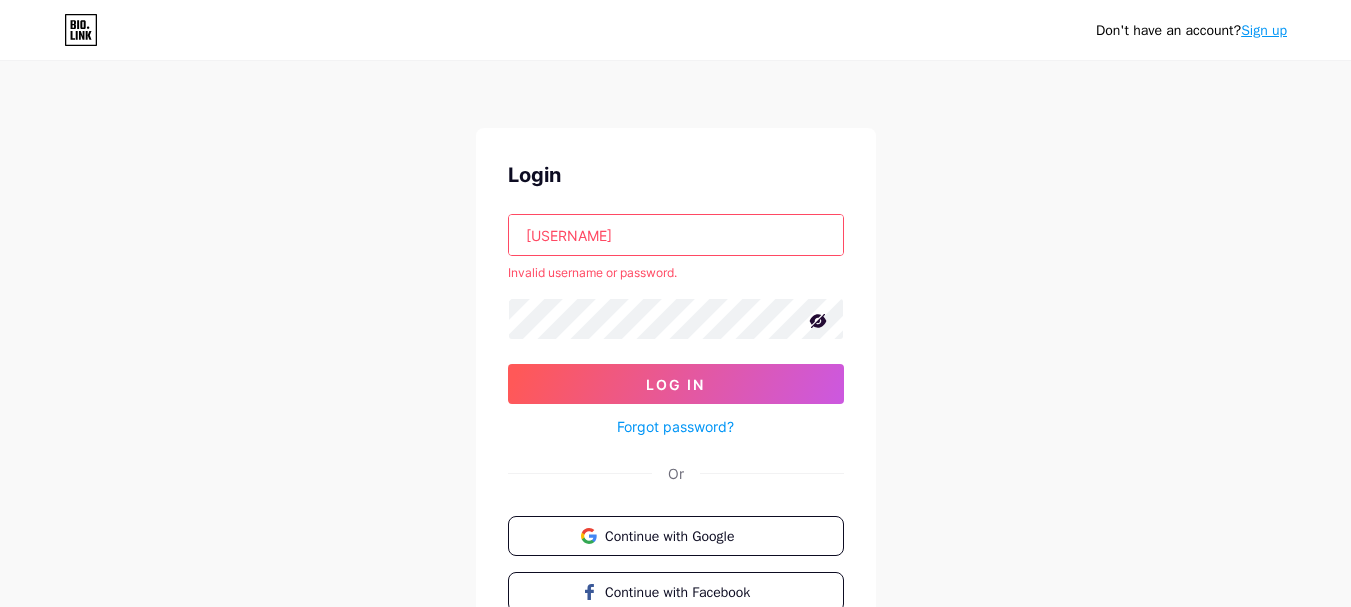 type on "seoxpertusa" 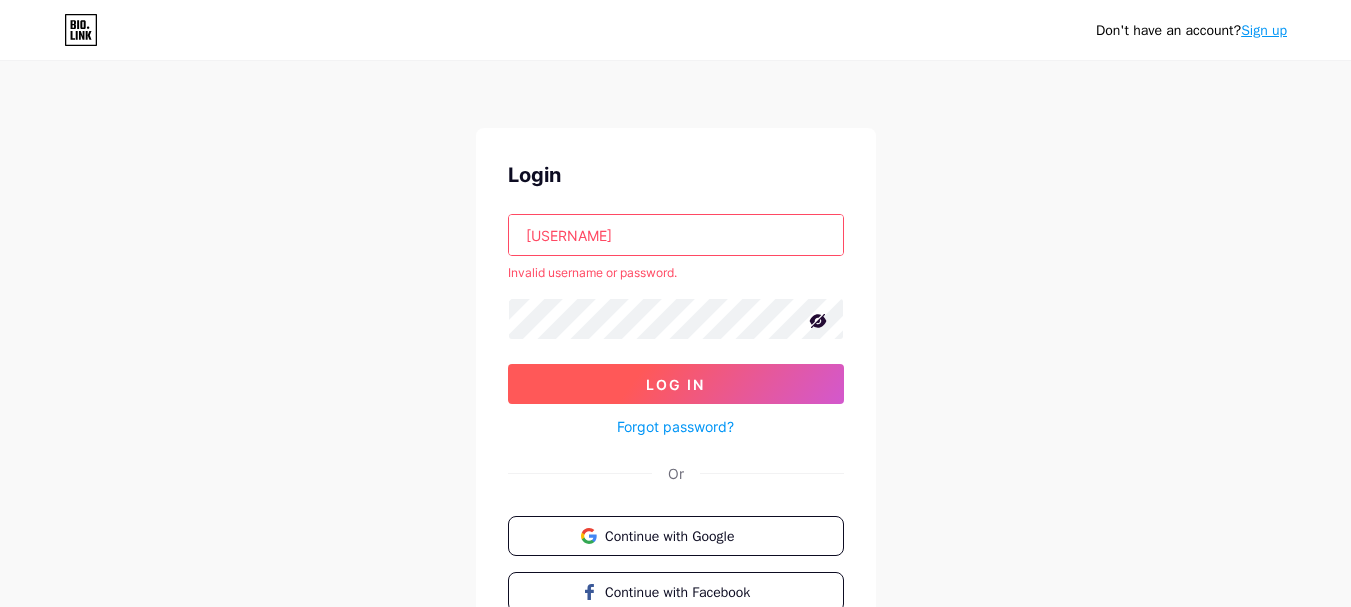 click on "Log In" at bounding box center (676, 384) 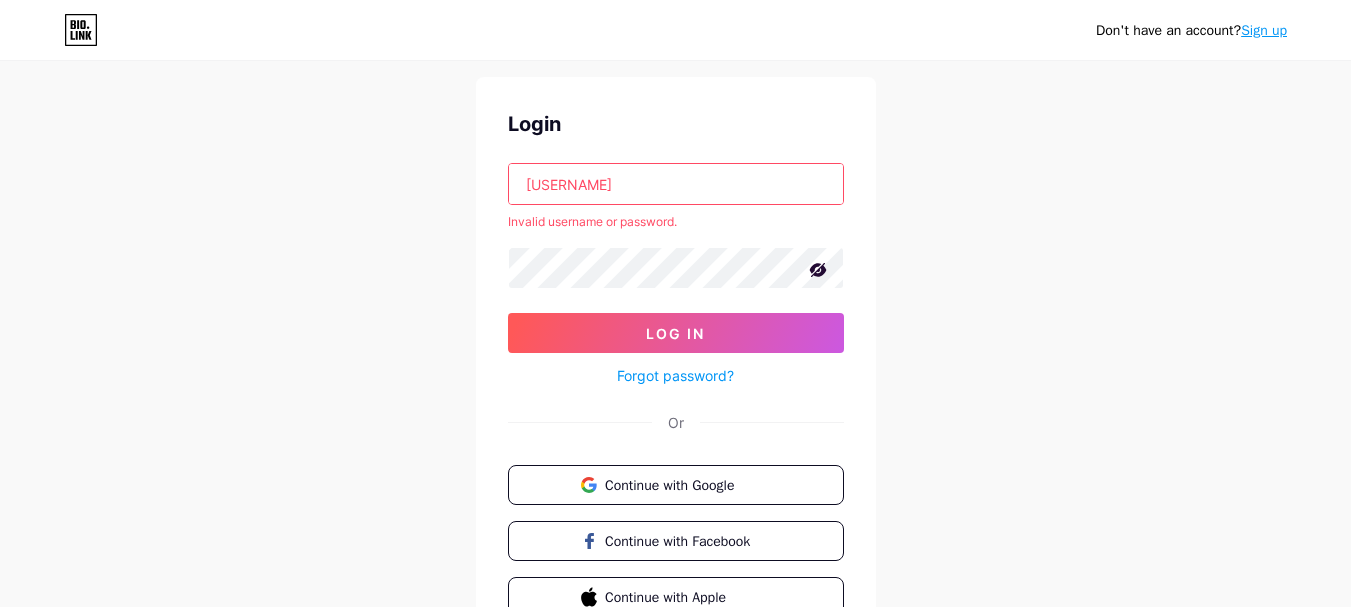 scroll, scrollTop: 100, scrollLeft: 0, axis: vertical 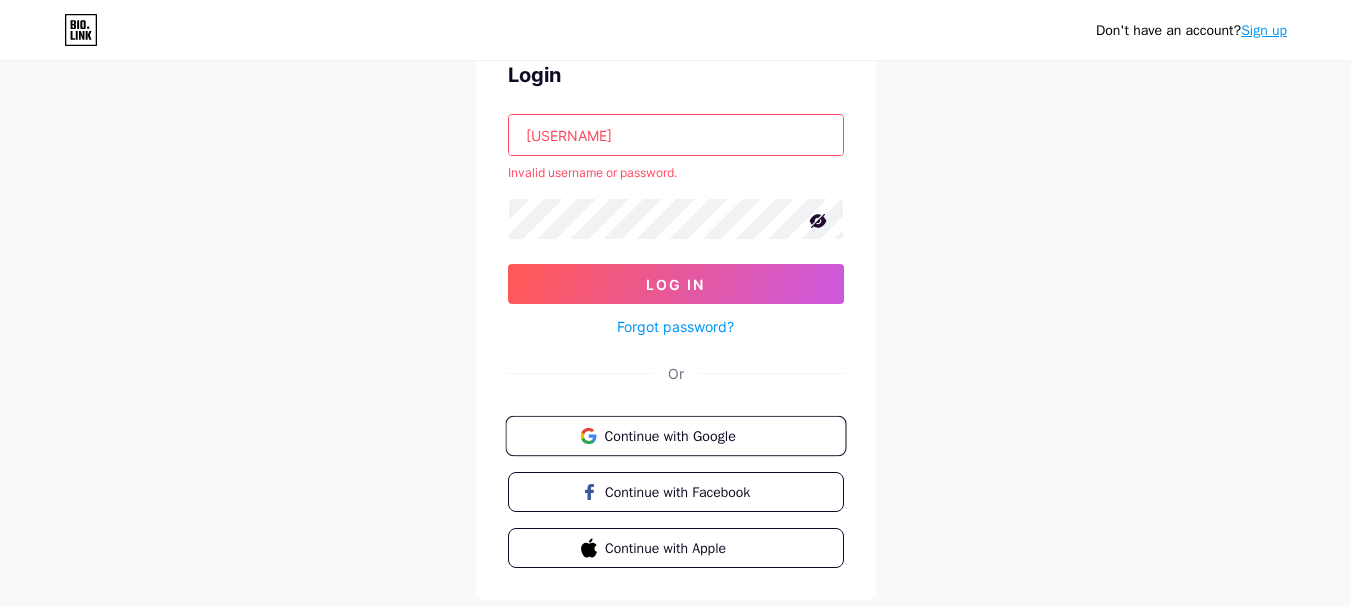 click on "Continue with Google" at bounding box center (687, 435) 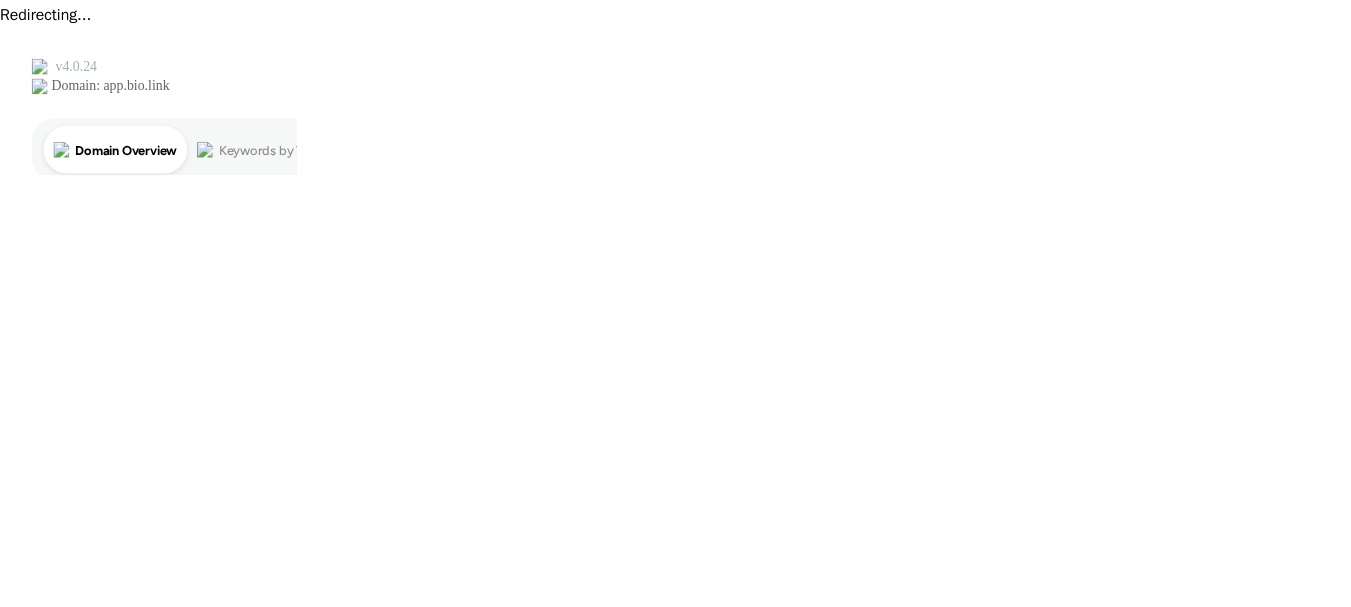 scroll, scrollTop: 0, scrollLeft: 0, axis: both 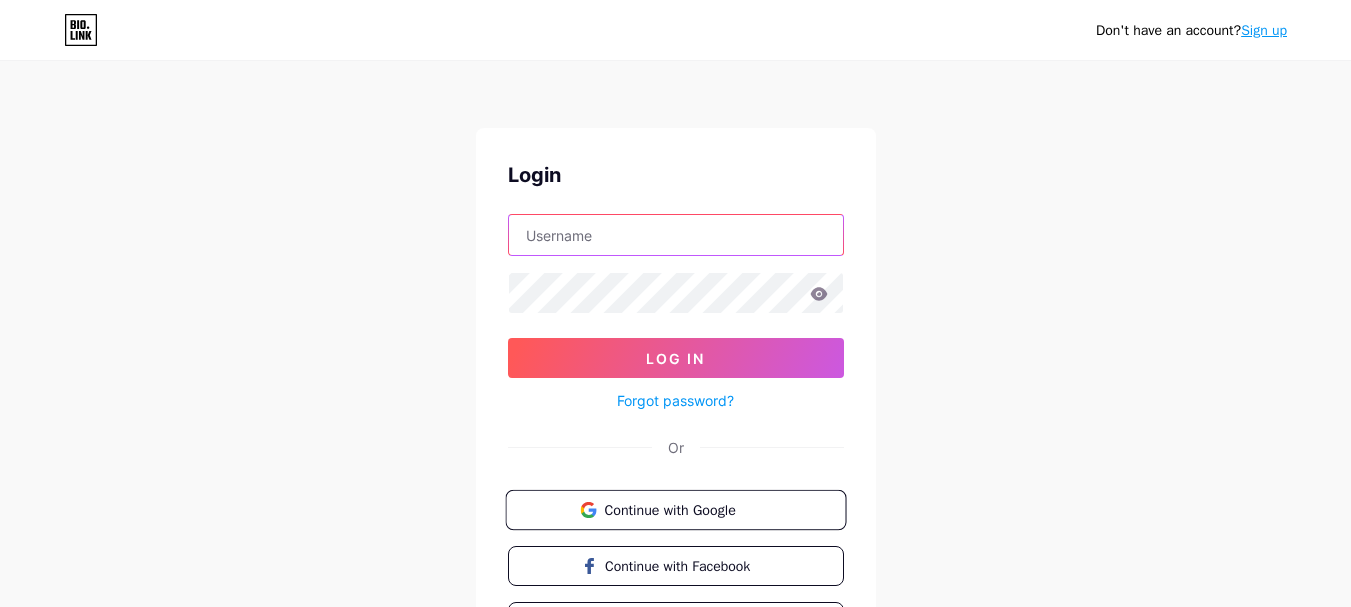 type on "[USERNAME]" 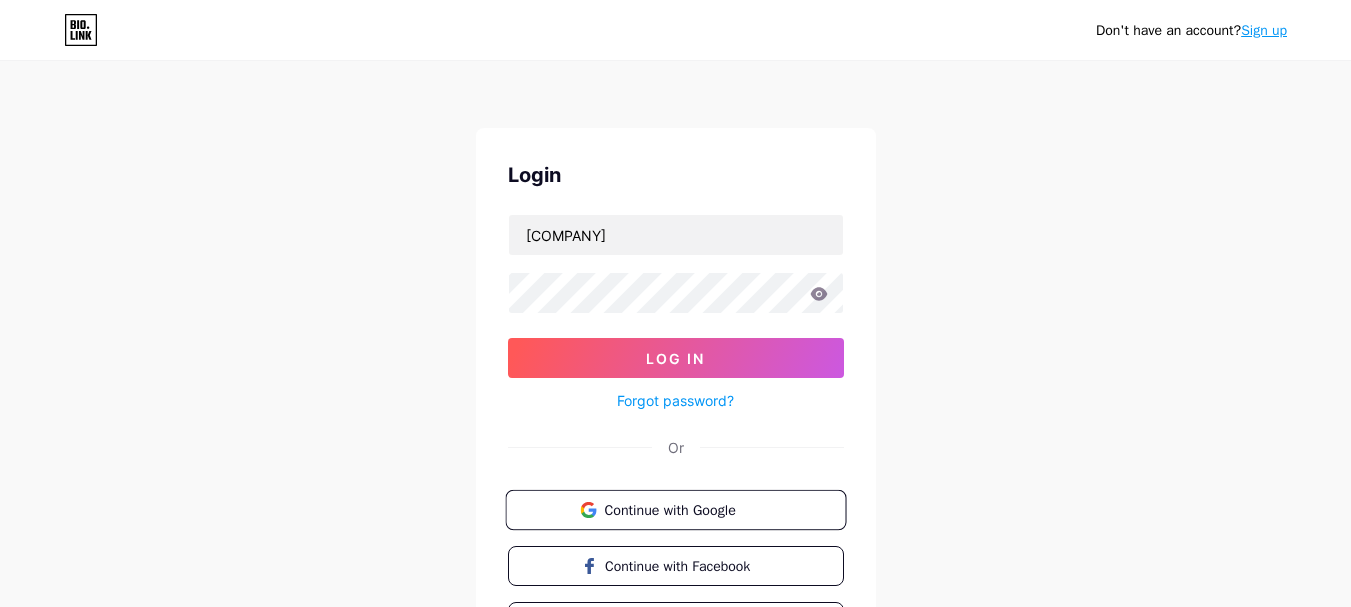 click on "Continue with Google" at bounding box center (676, 509) 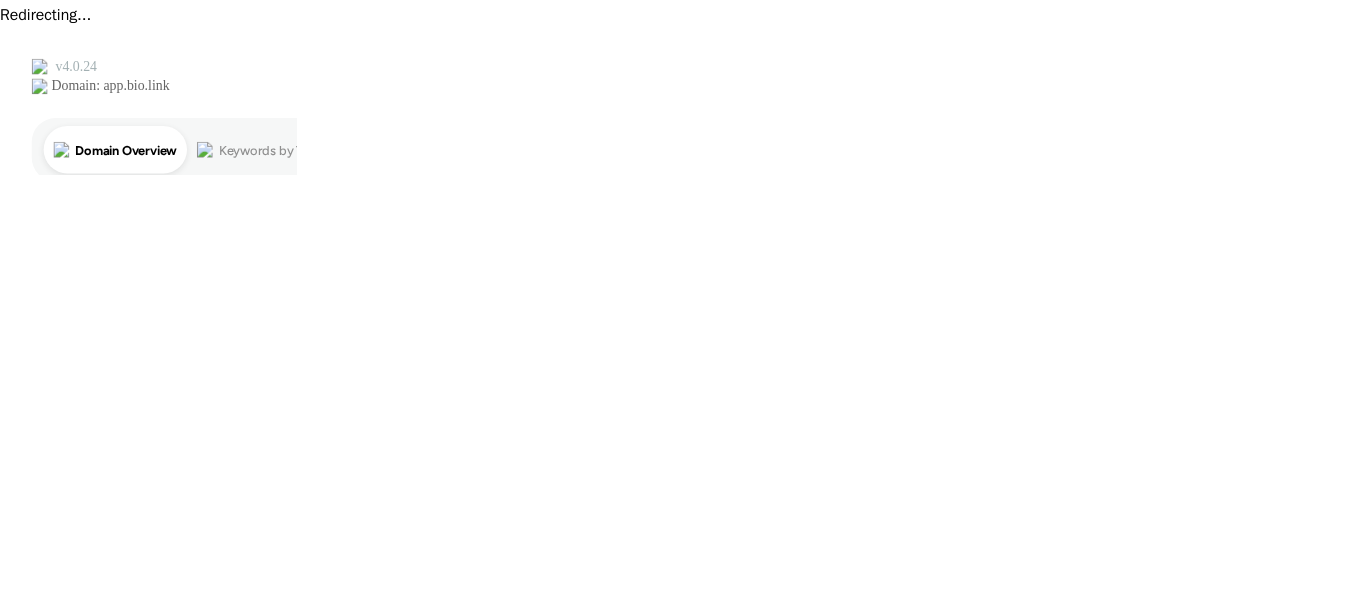 scroll, scrollTop: 0, scrollLeft: 0, axis: both 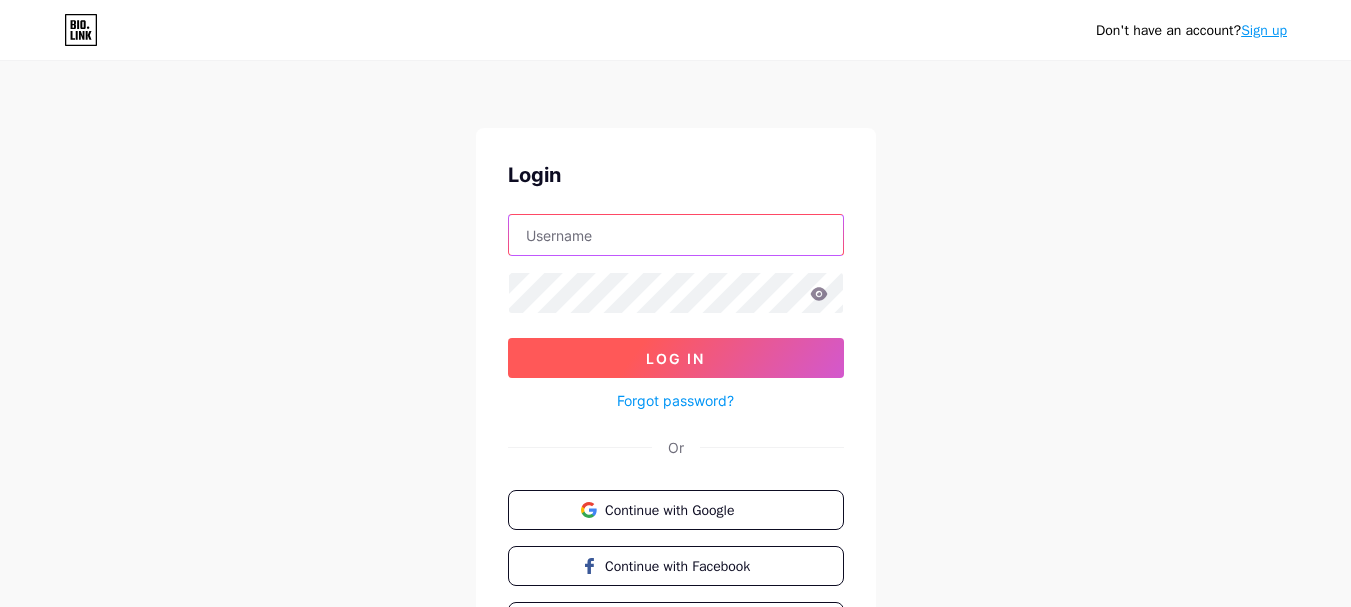 type on "seoexpertusa" 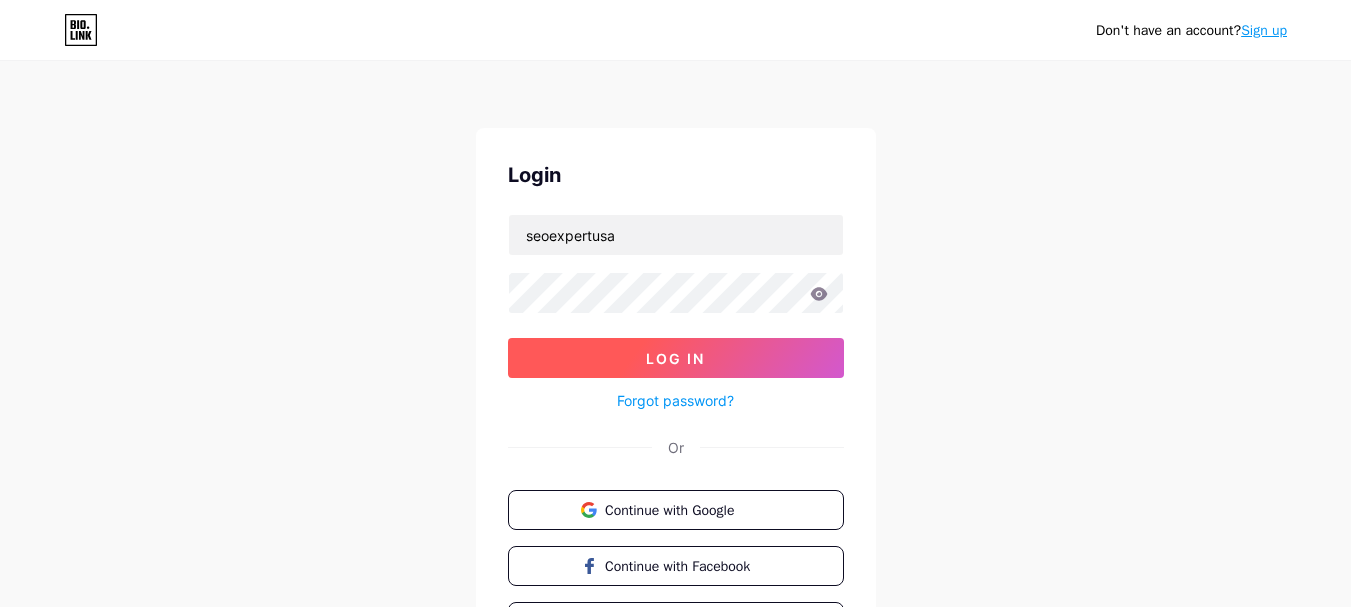 click on "Log In" at bounding box center (676, 358) 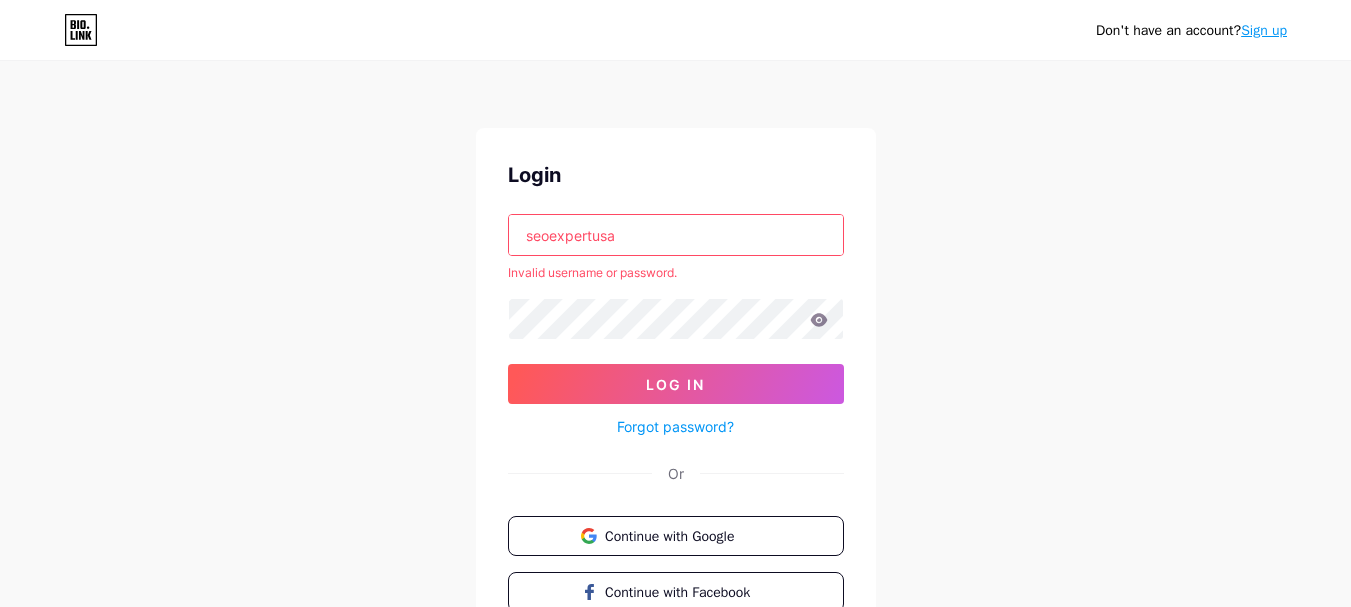 click 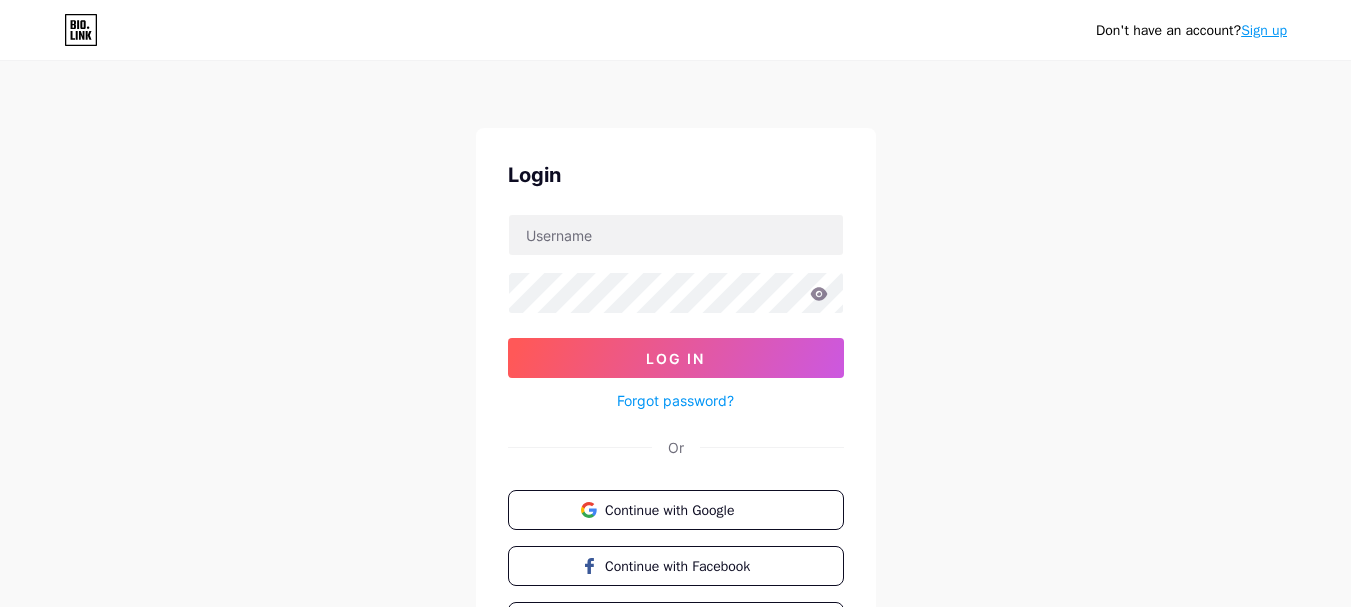 scroll, scrollTop: 0, scrollLeft: 0, axis: both 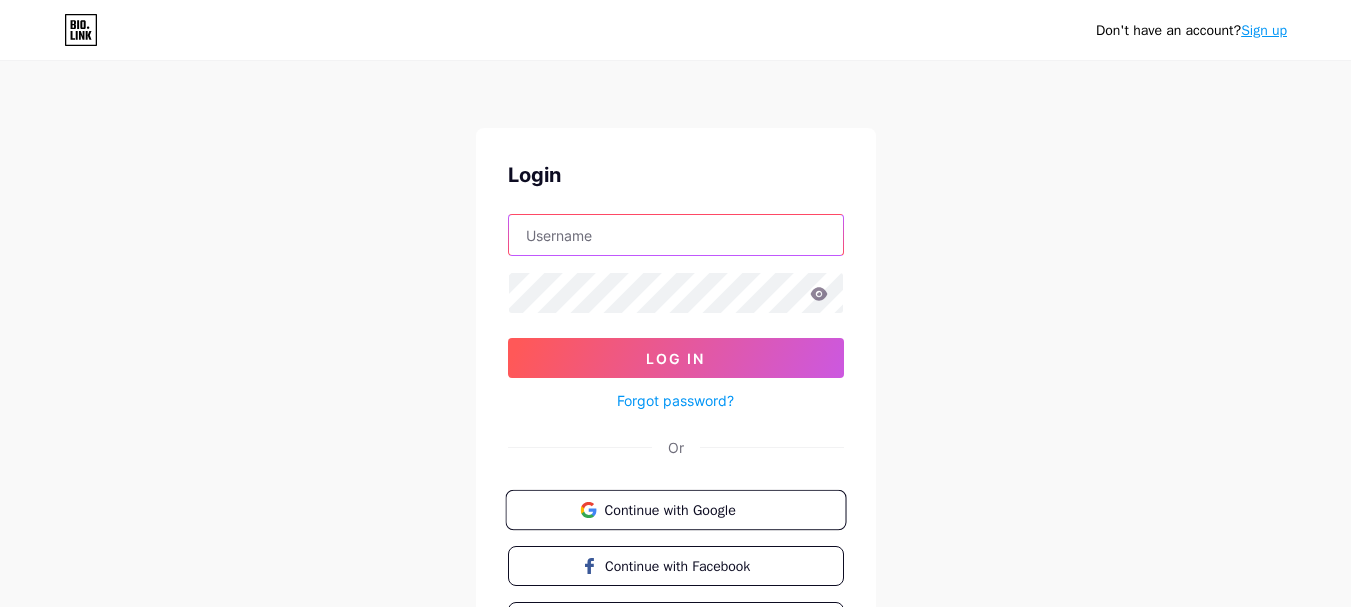 type on "seoexpertusa" 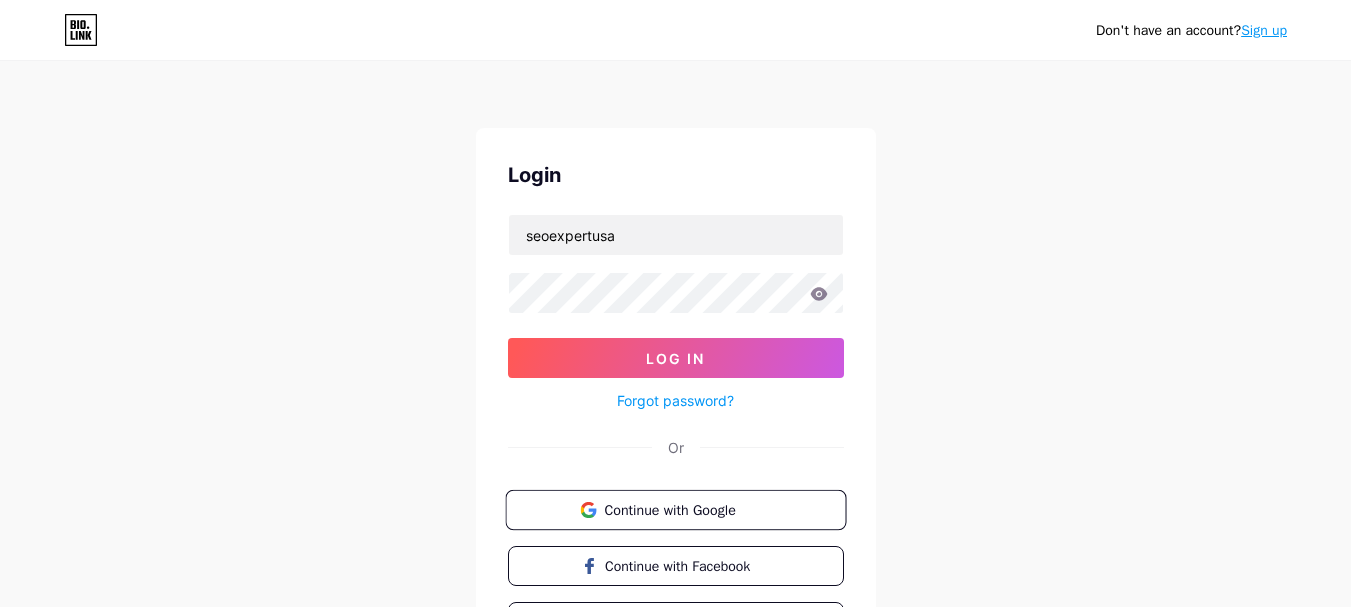 click on "Continue with Google" at bounding box center (687, 509) 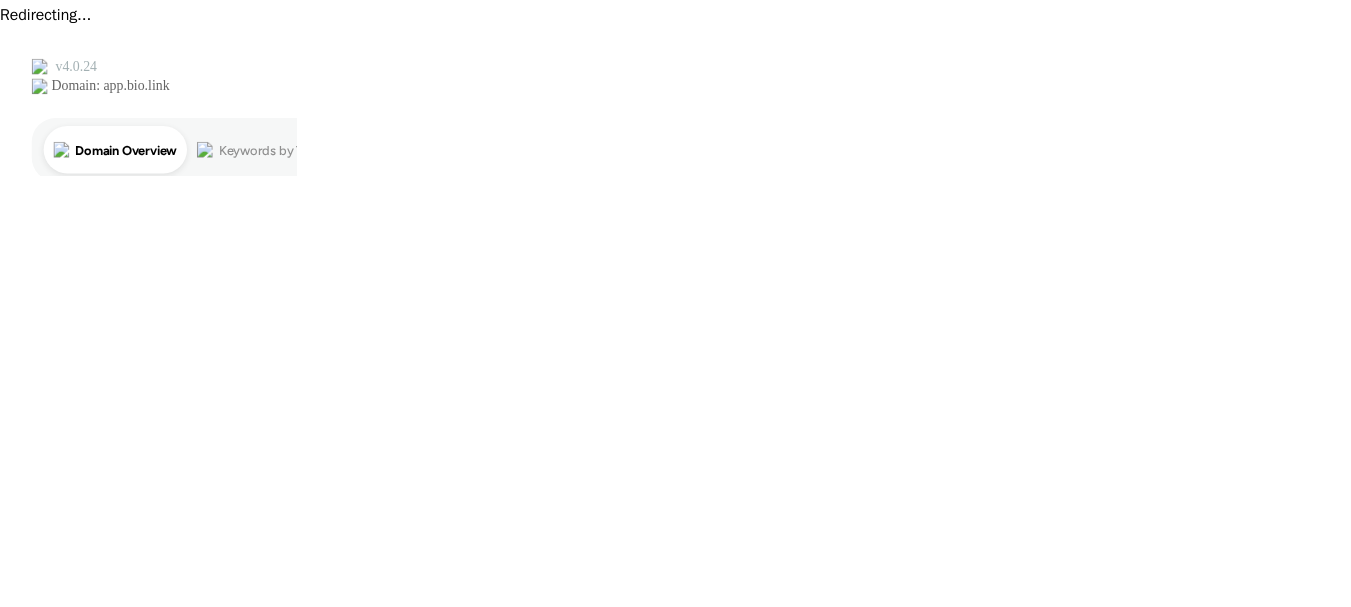 scroll, scrollTop: 0, scrollLeft: 0, axis: both 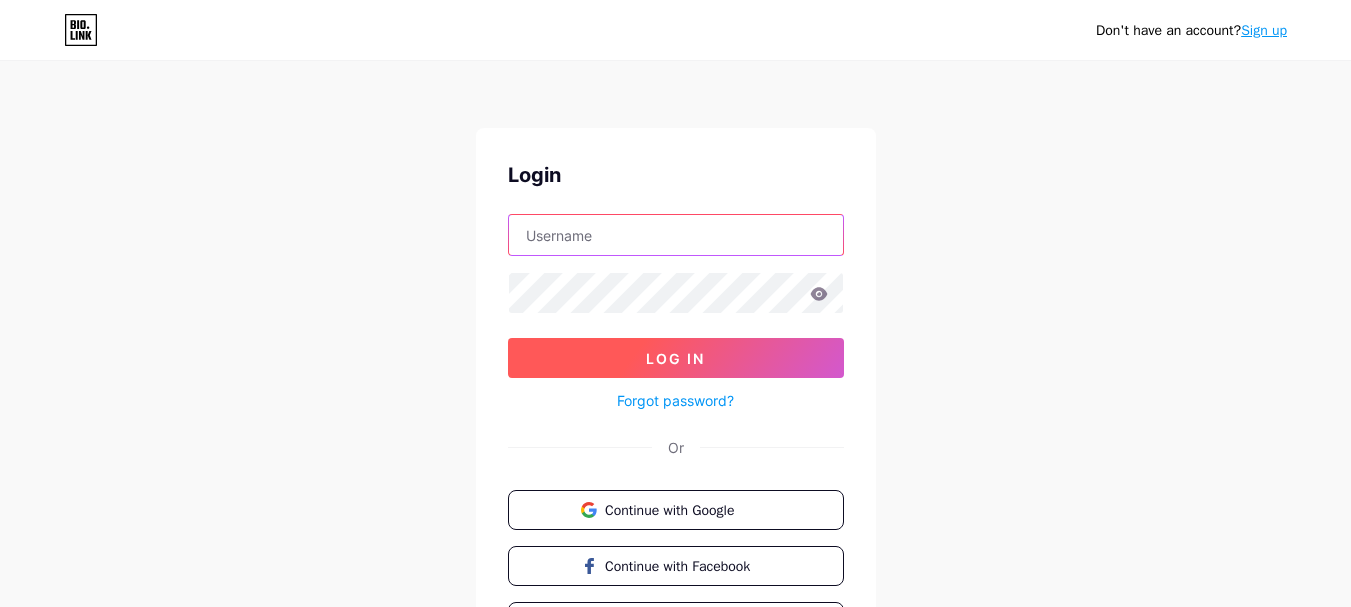 type on "seoexpertusa" 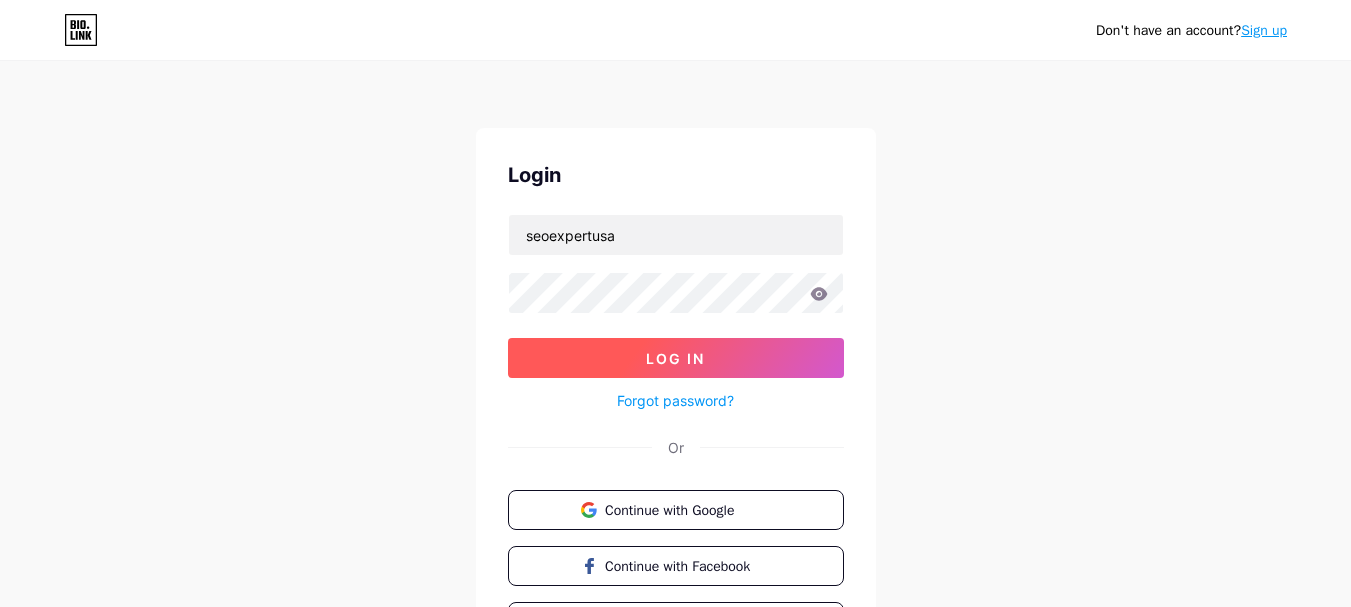 click on "Log In" at bounding box center [676, 358] 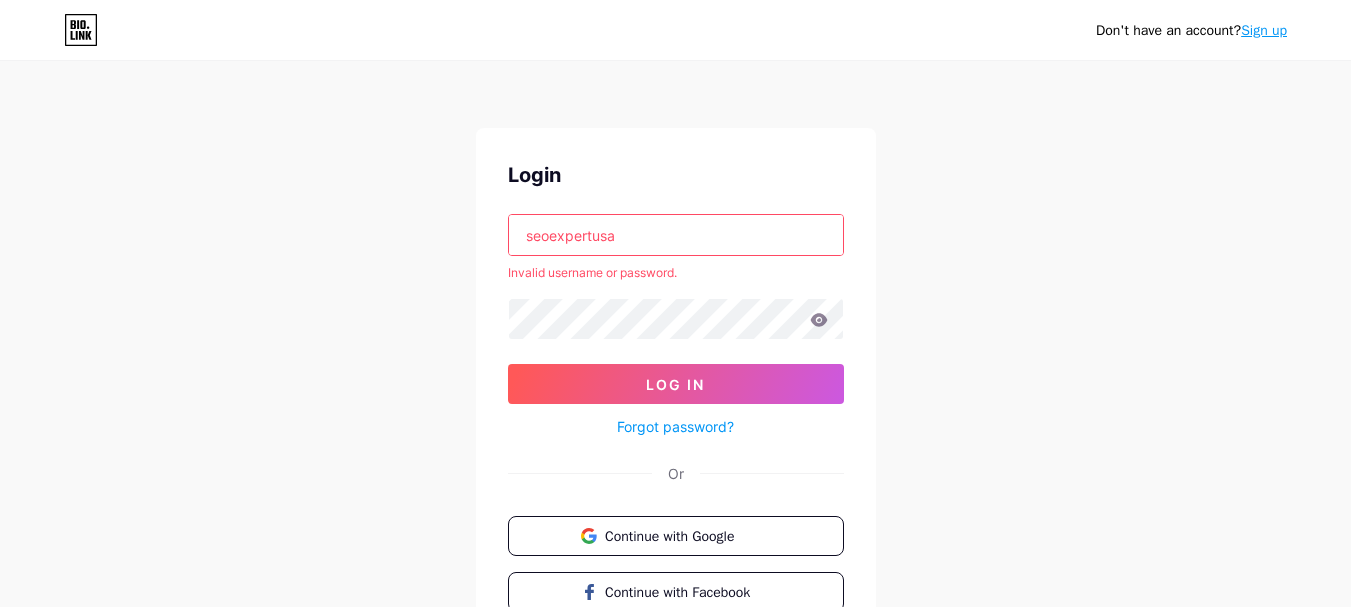 drag, startPoint x: 667, startPoint y: 252, endPoint x: 483, endPoint y: 246, distance: 184.0978 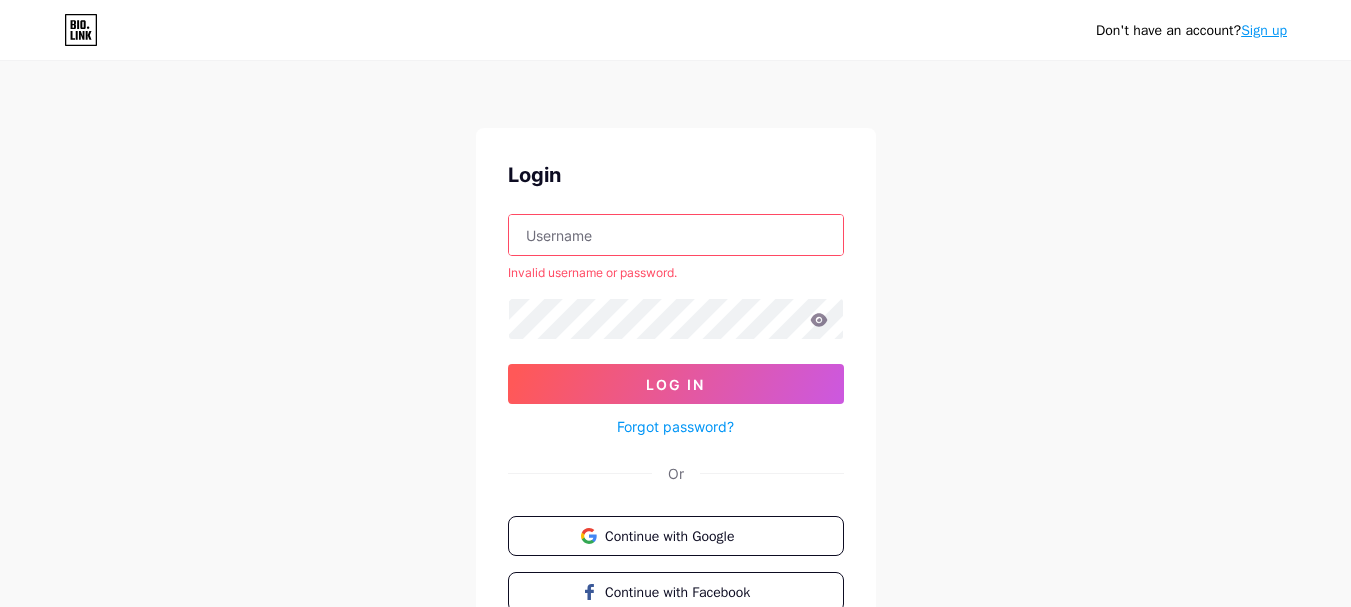 type 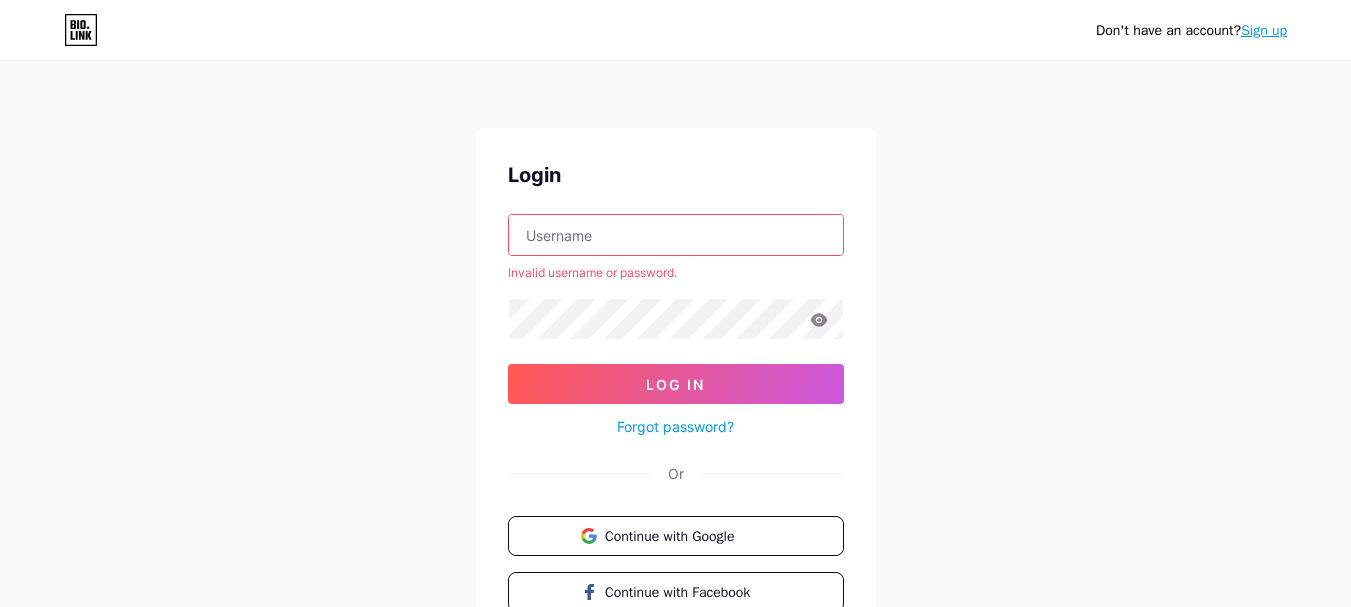 click on "Don't have an account?  Sign up   Login       Invalid username or password.             Log In
Forgot password?
Or       Continue with Google     Continue with Facebook
Continue with Apple" at bounding box center [675, 382] 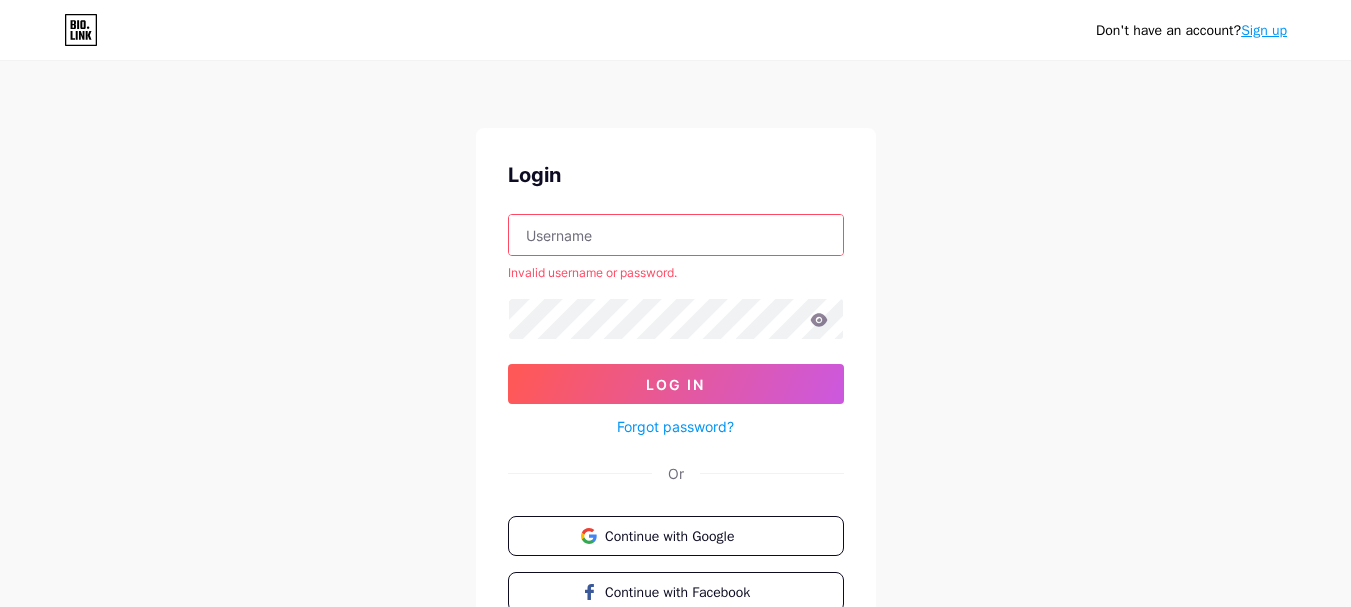 click at bounding box center [676, 235] 